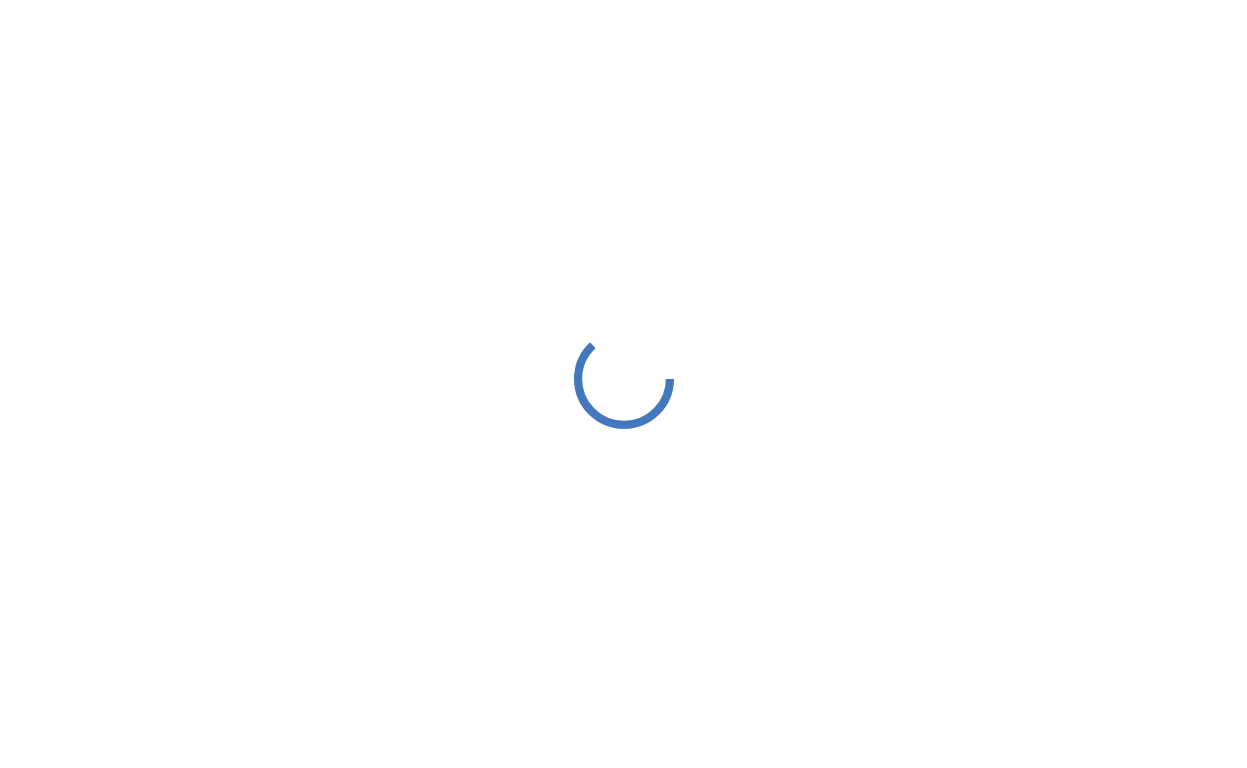 scroll, scrollTop: 0, scrollLeft: 0, axis: both 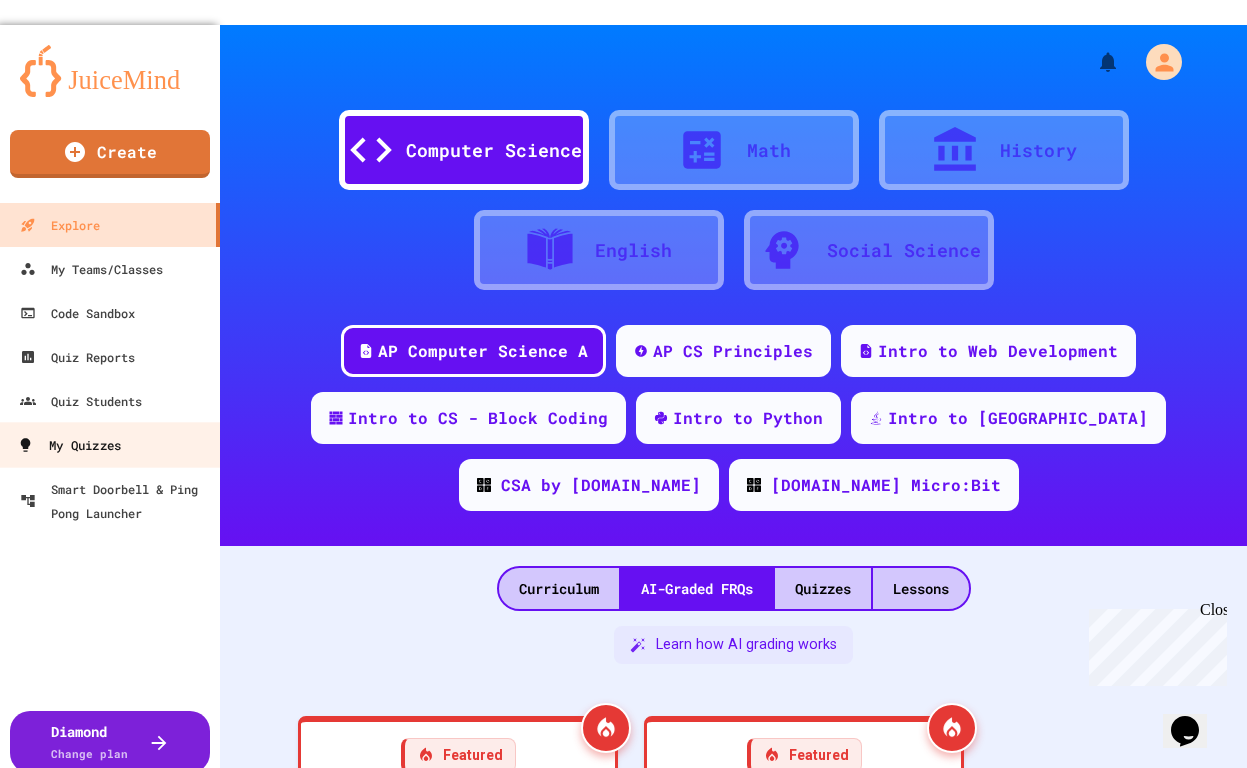 click on "My Quizzes" at bounding box center [69, 445] 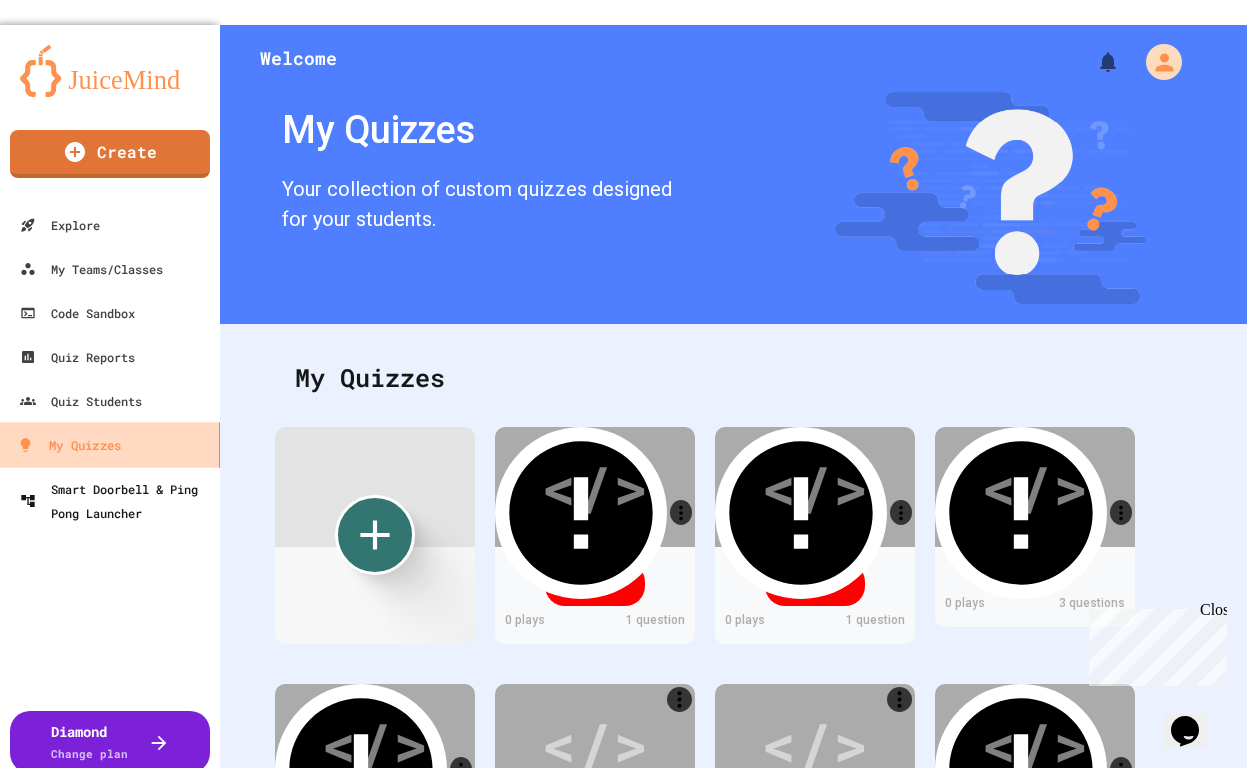 click on "Smart Doorbell & Ping Pong Launcher" at bounding box center [116, 501] 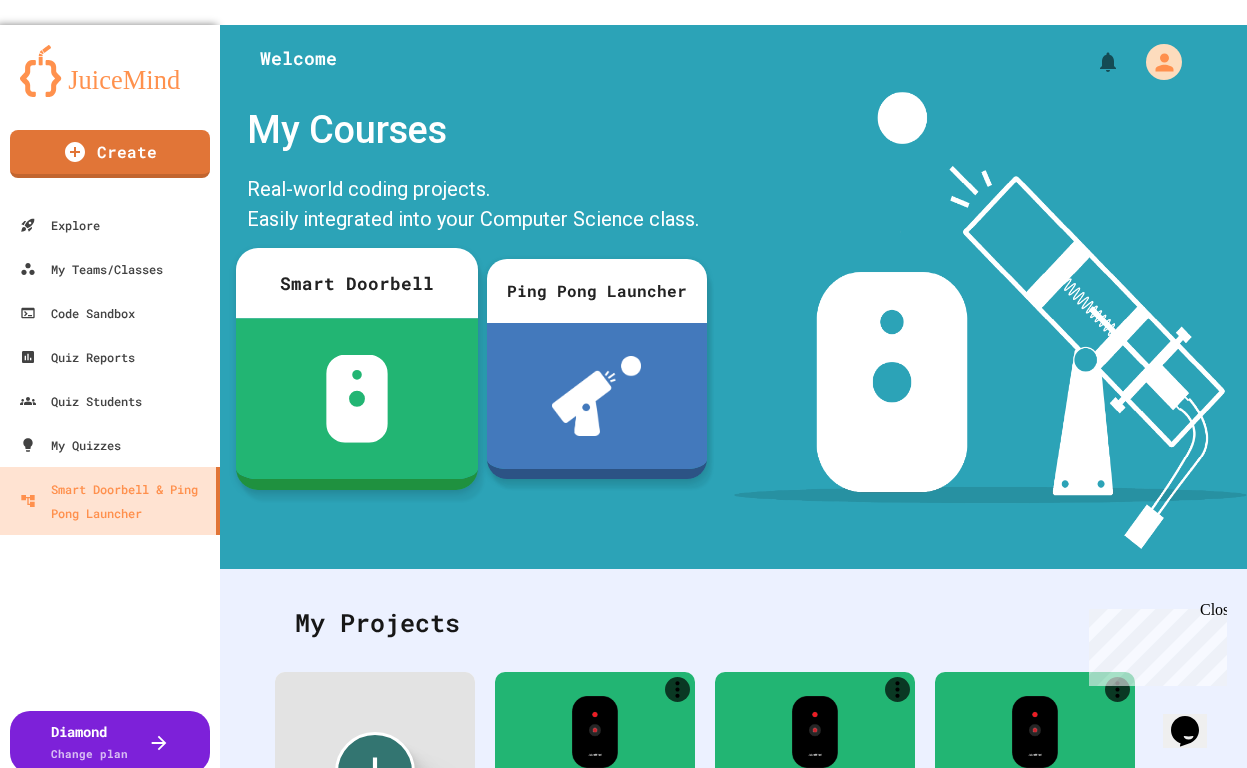 click at bounding box center (356, 399) 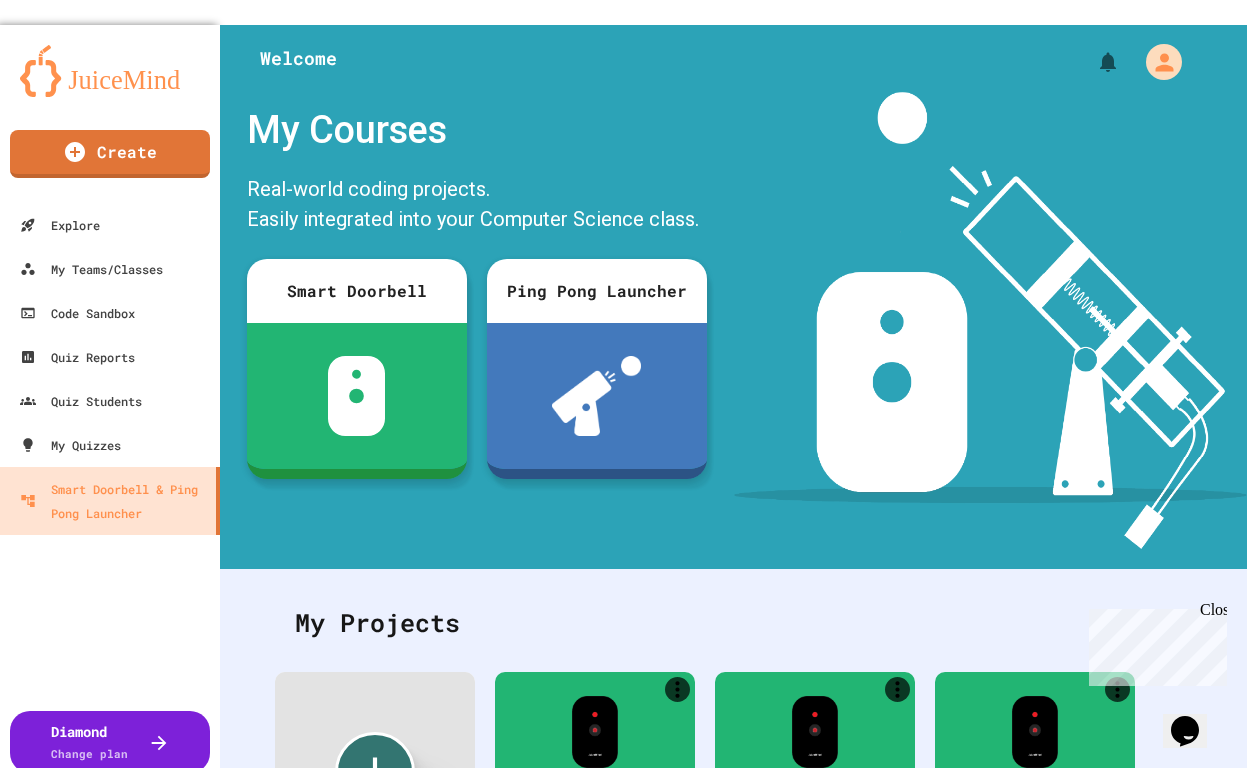 click on "View Product" at bounding box center (531, 1260) 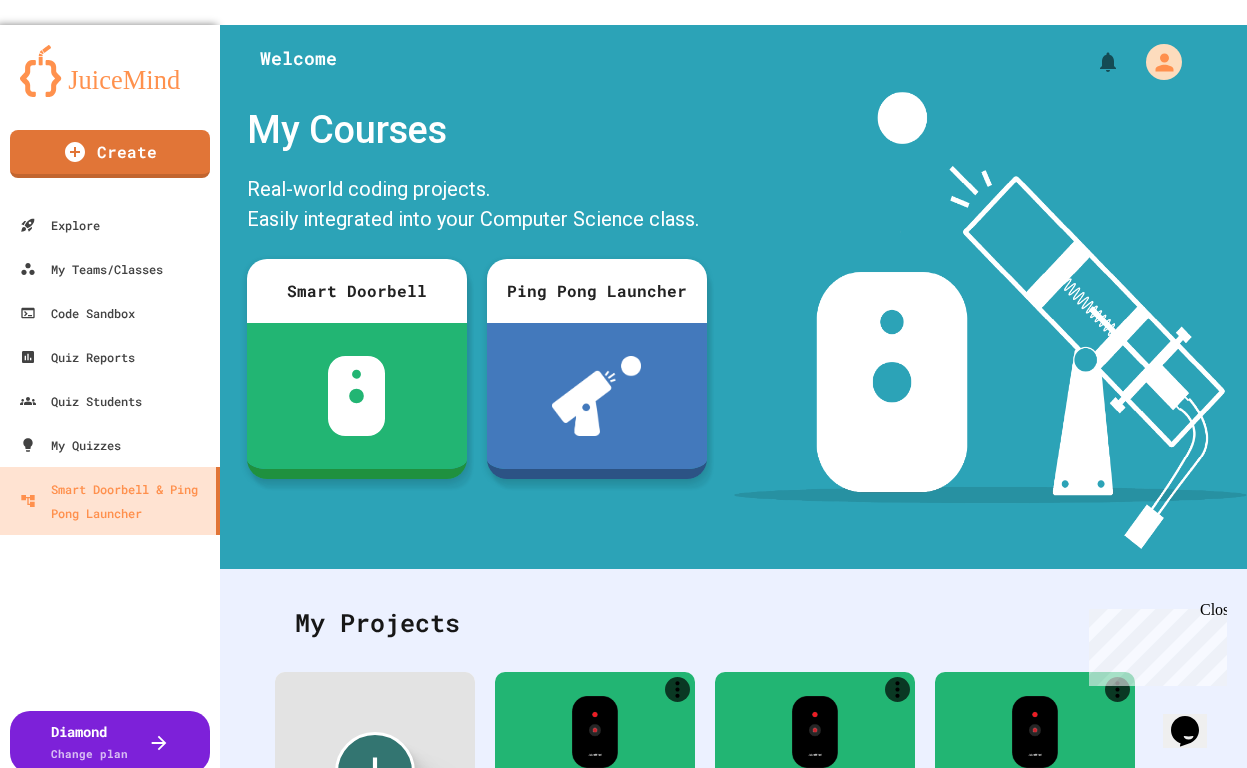 click 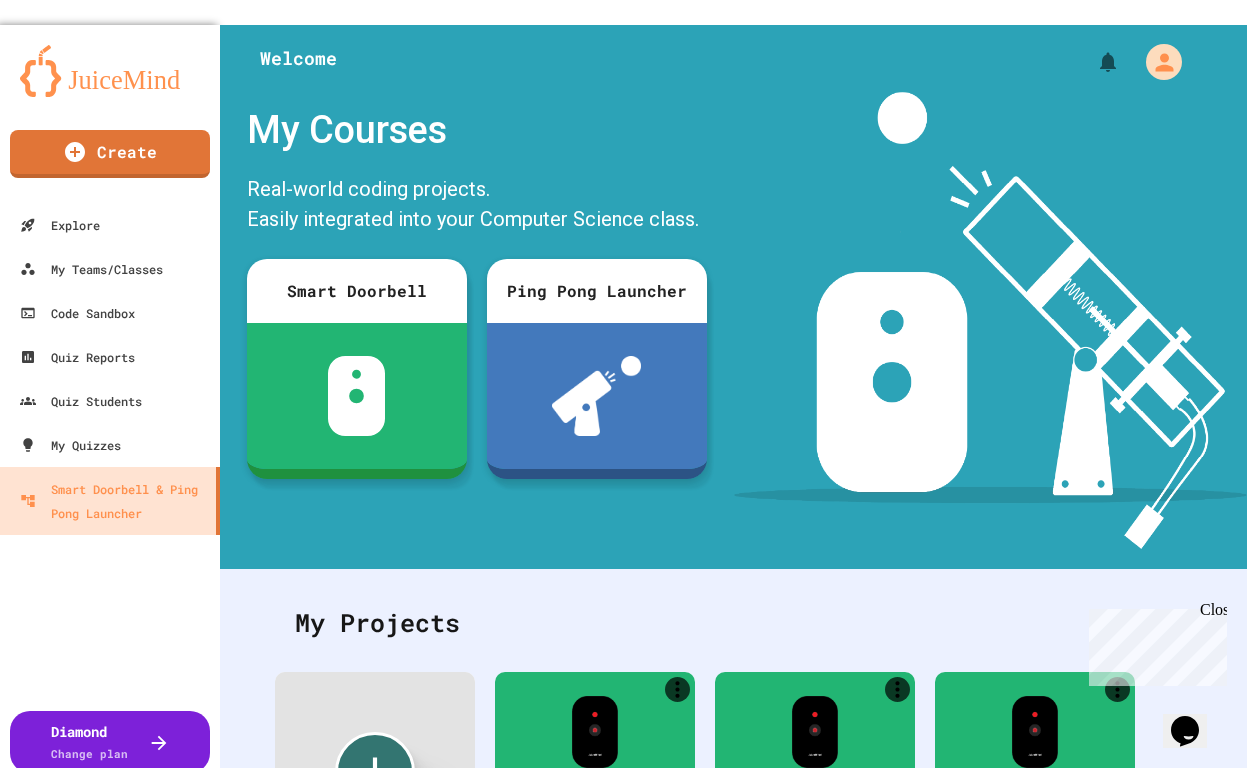 click at bounding box center (72, 1043) 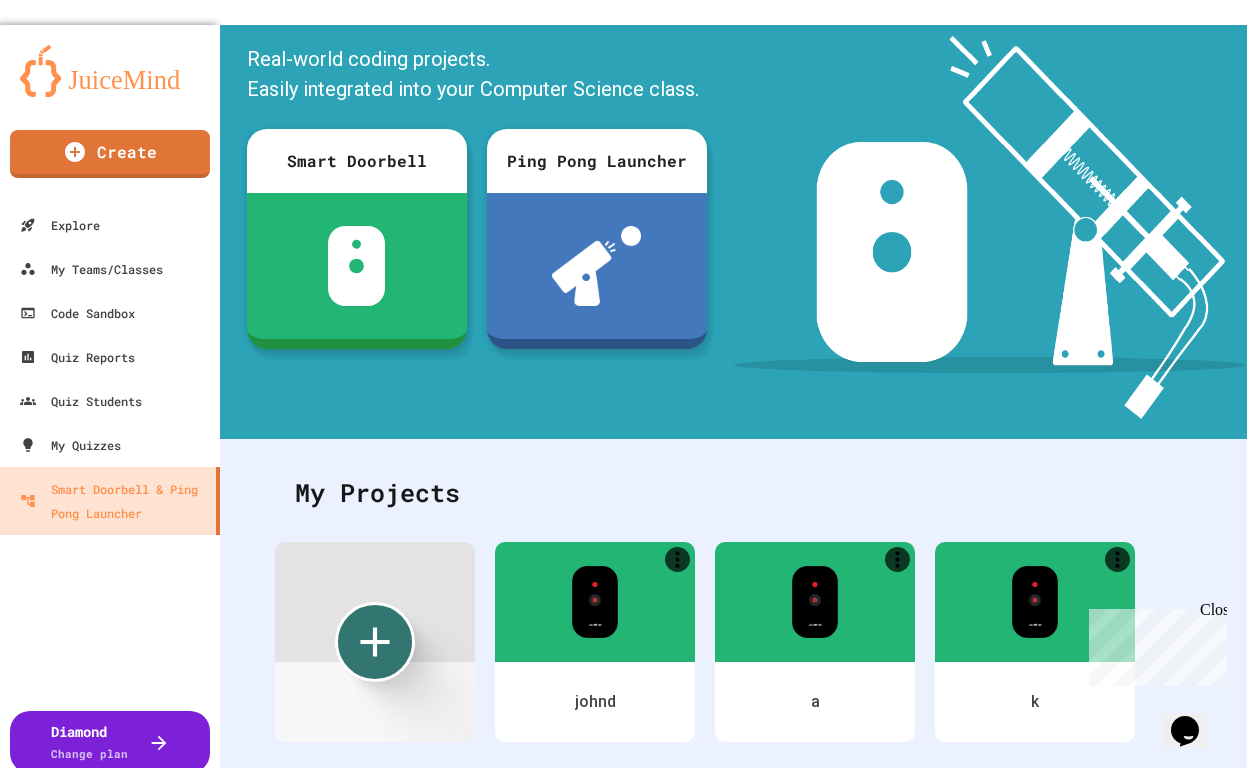 scroll, scrollTop: 224, scrollLeft: 0, axis: vertical 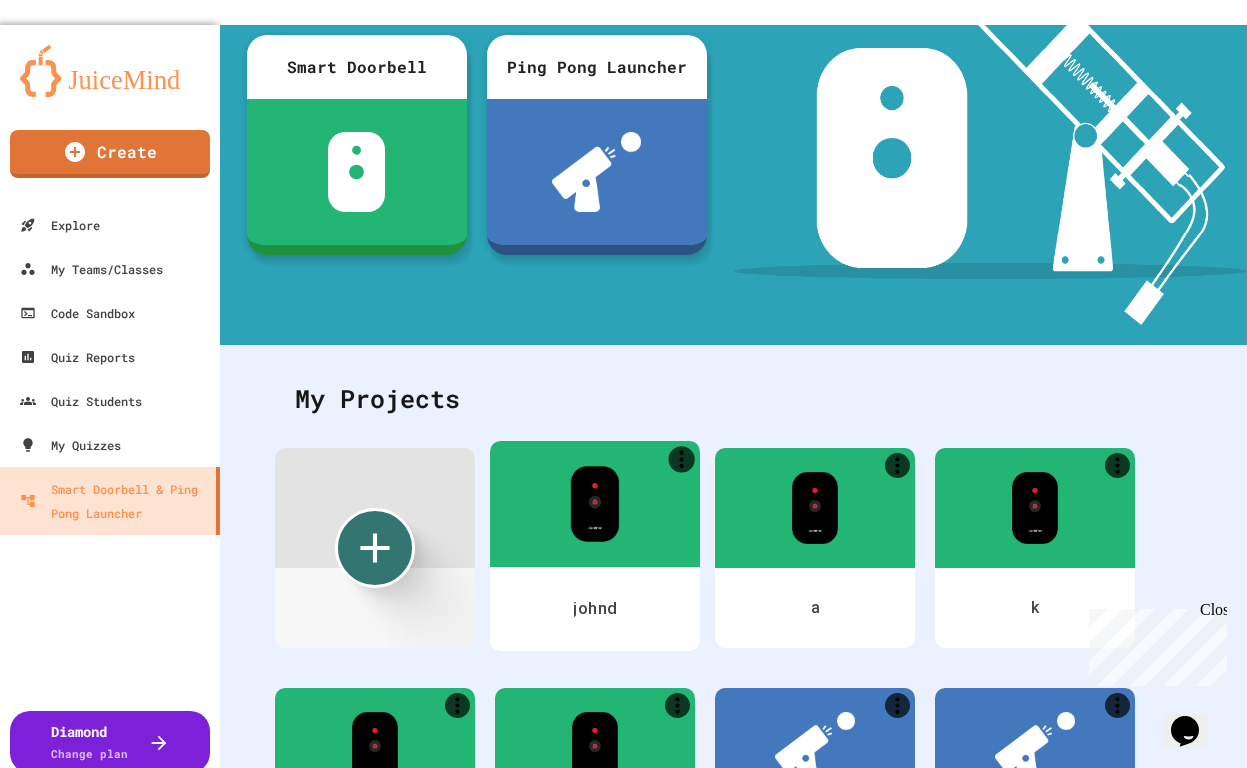 click at bounding box center (595, 504) 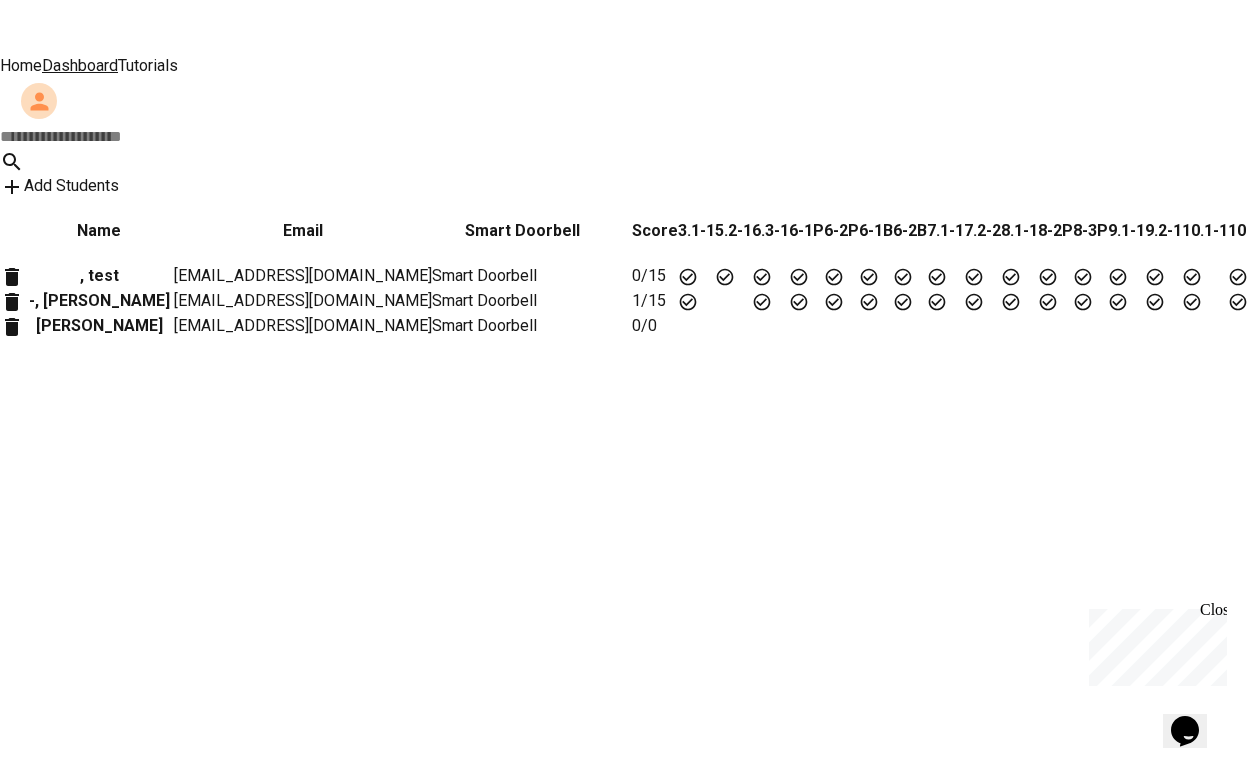click on "Tutorials" at bounding box center (148, 65) 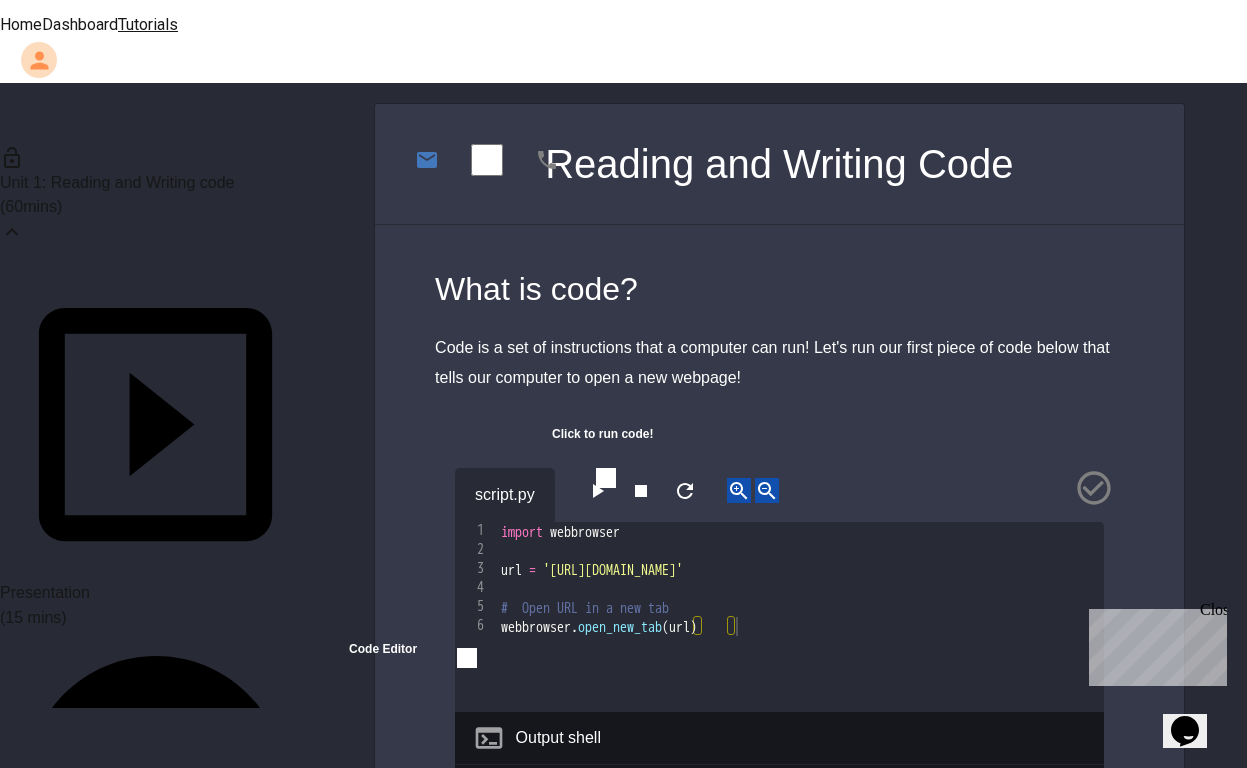 scroll, scrollTop: 0, scrollLeft: 0, axis: both 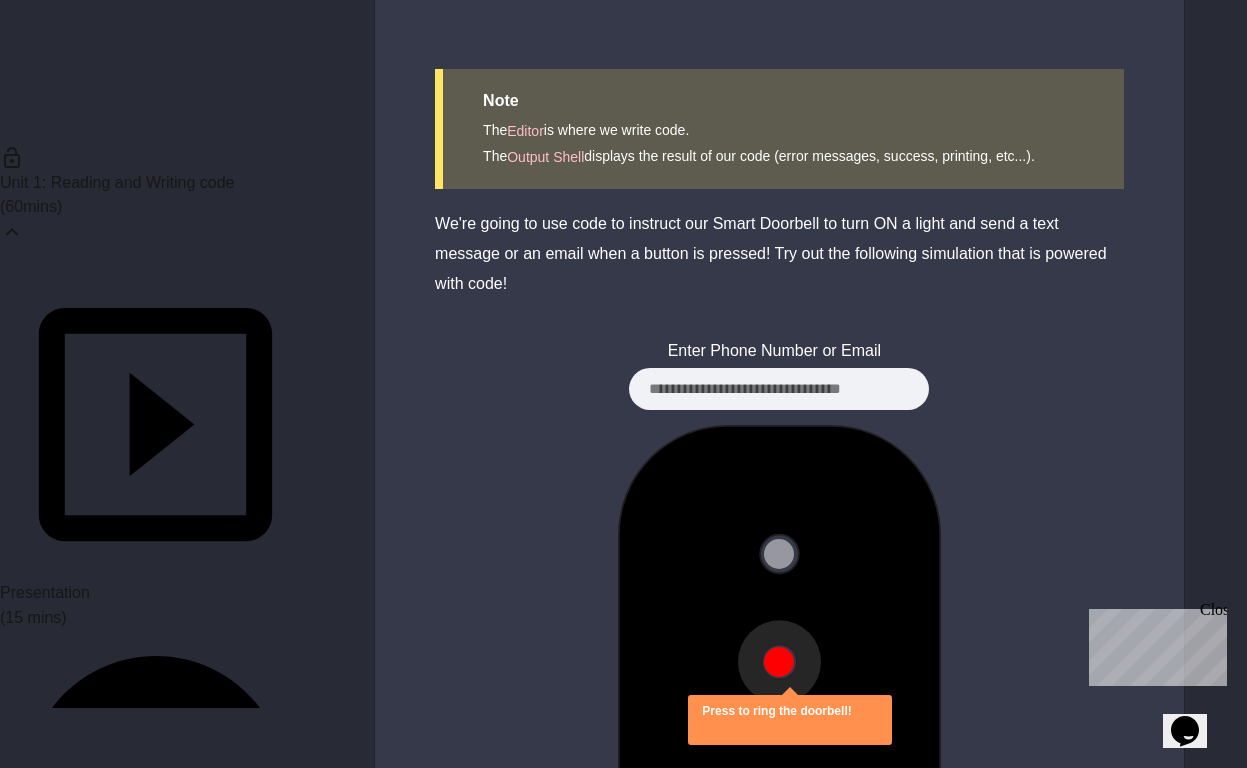 click on "Close" at bounding box center [1212, 613] 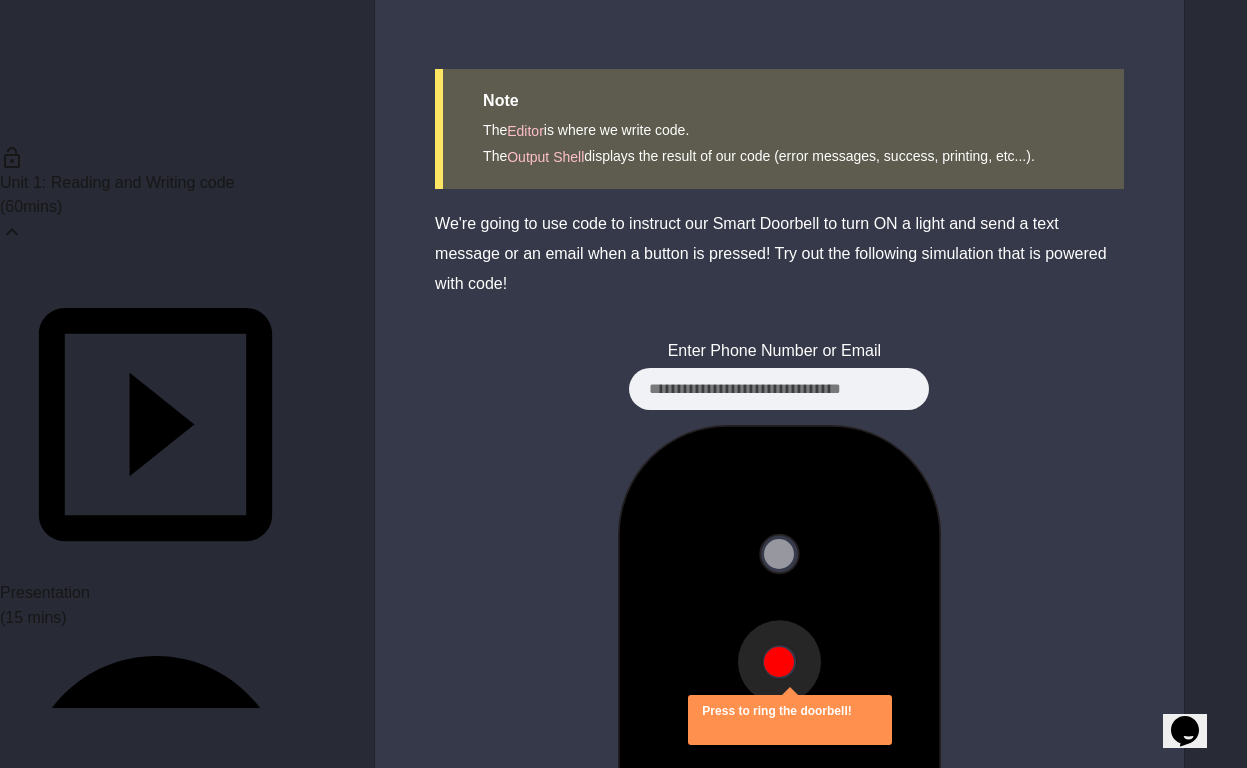 click 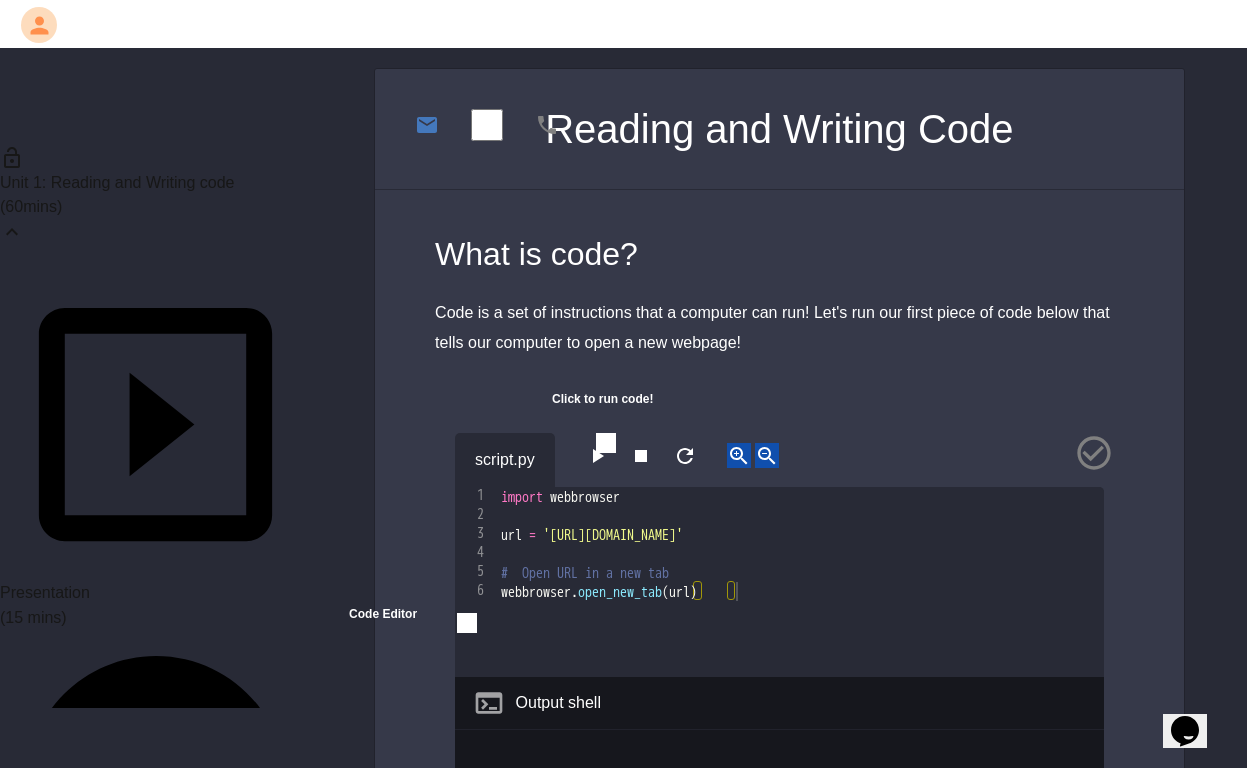 scroll, scrollTop: 0, scrollLeft: 0, axis: both 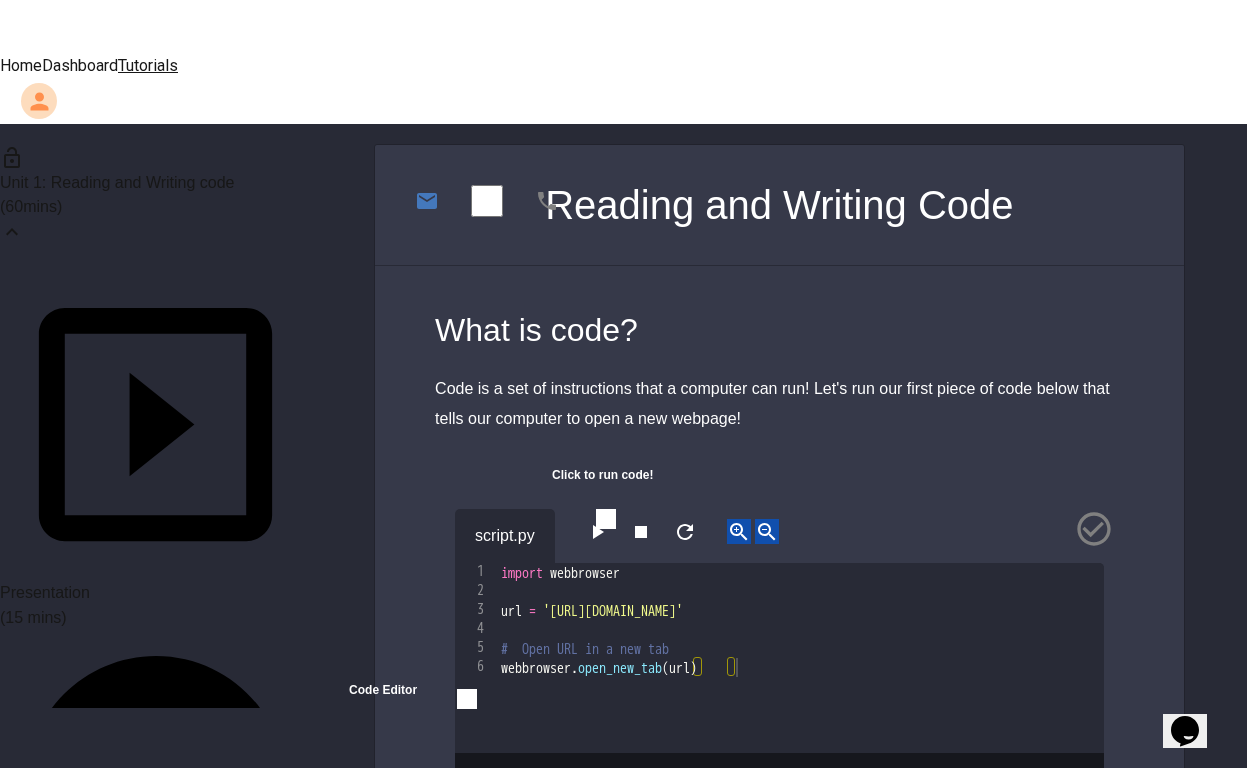 click 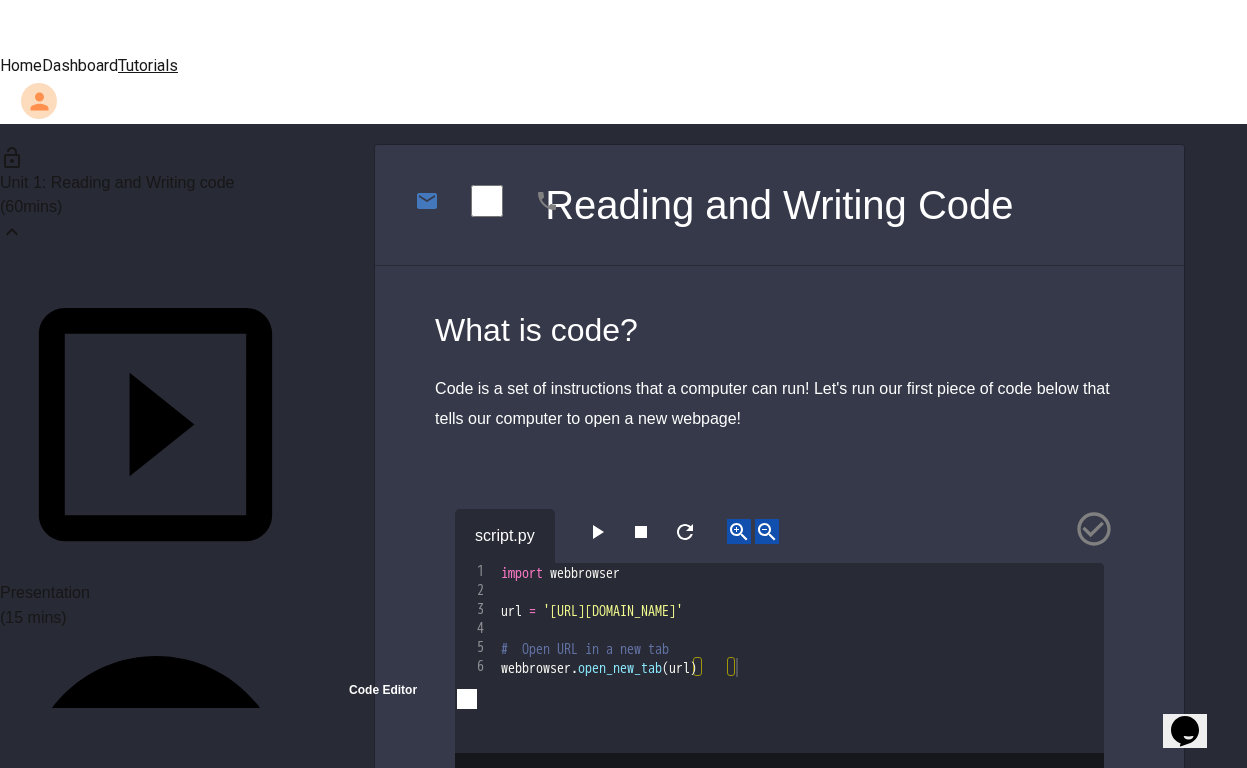 click 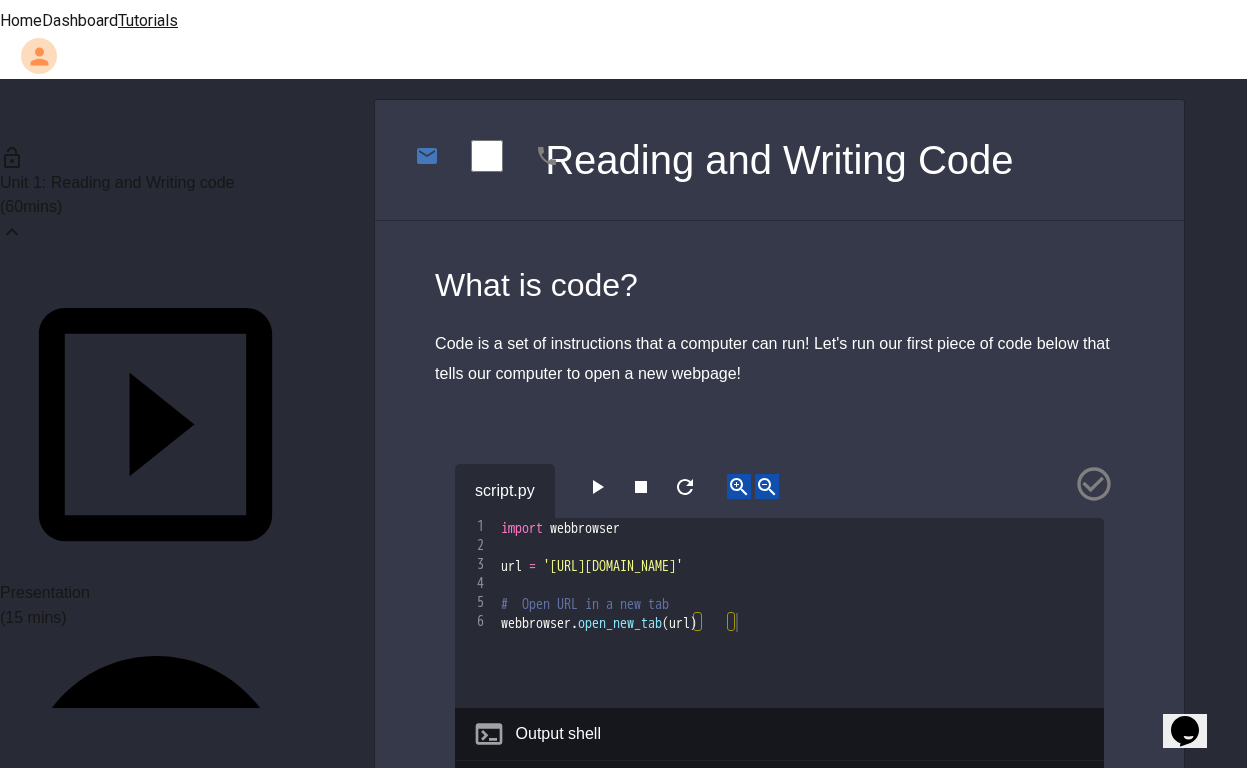 scroll, scrollTop: 65, scrollLeft: 0, axis: vertical 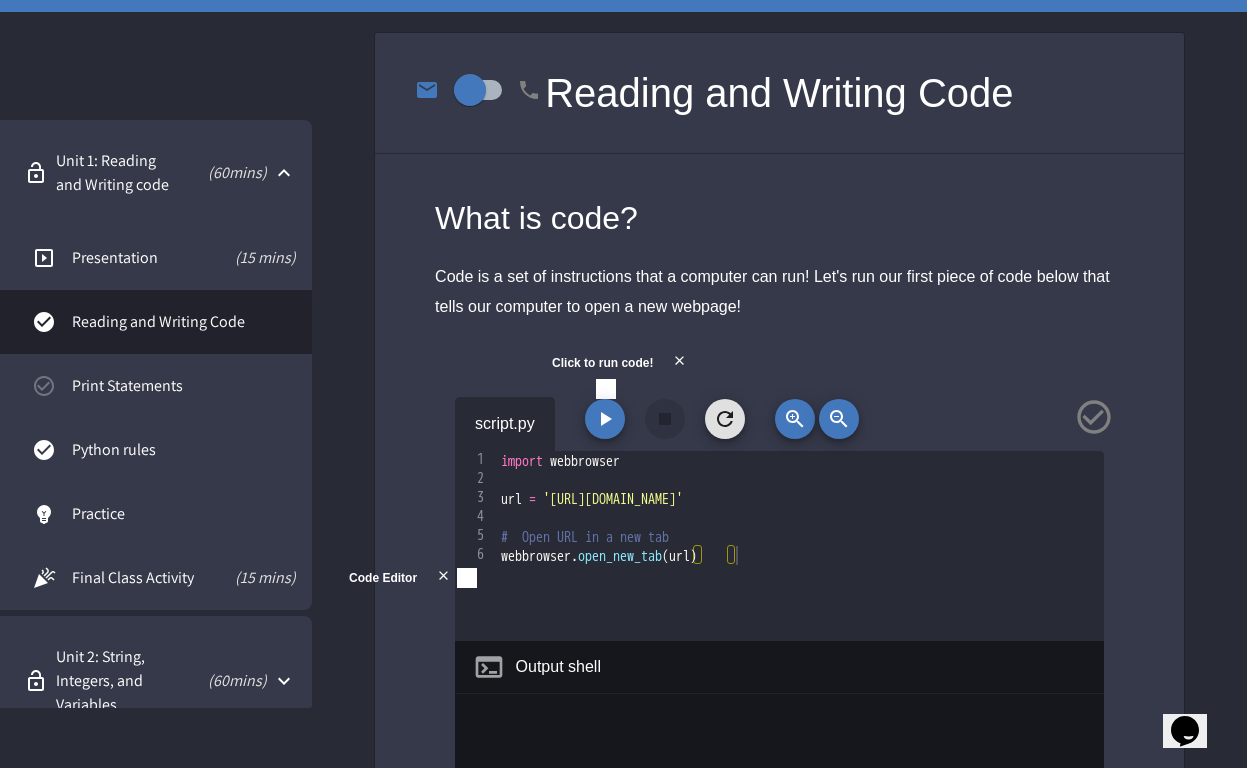 click on "Click to run code!" at bounding box center (615, 363) 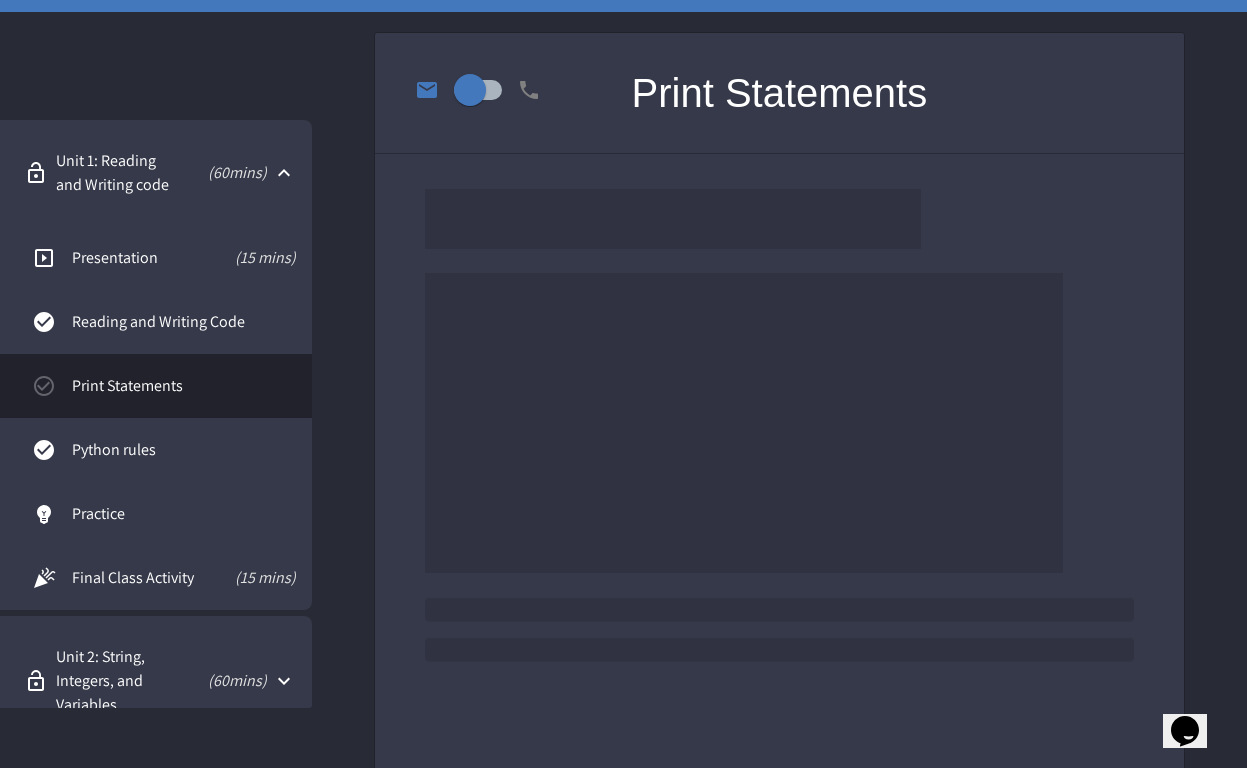scroll, scrollTop: 0, scrollLeft: 0, axis: both 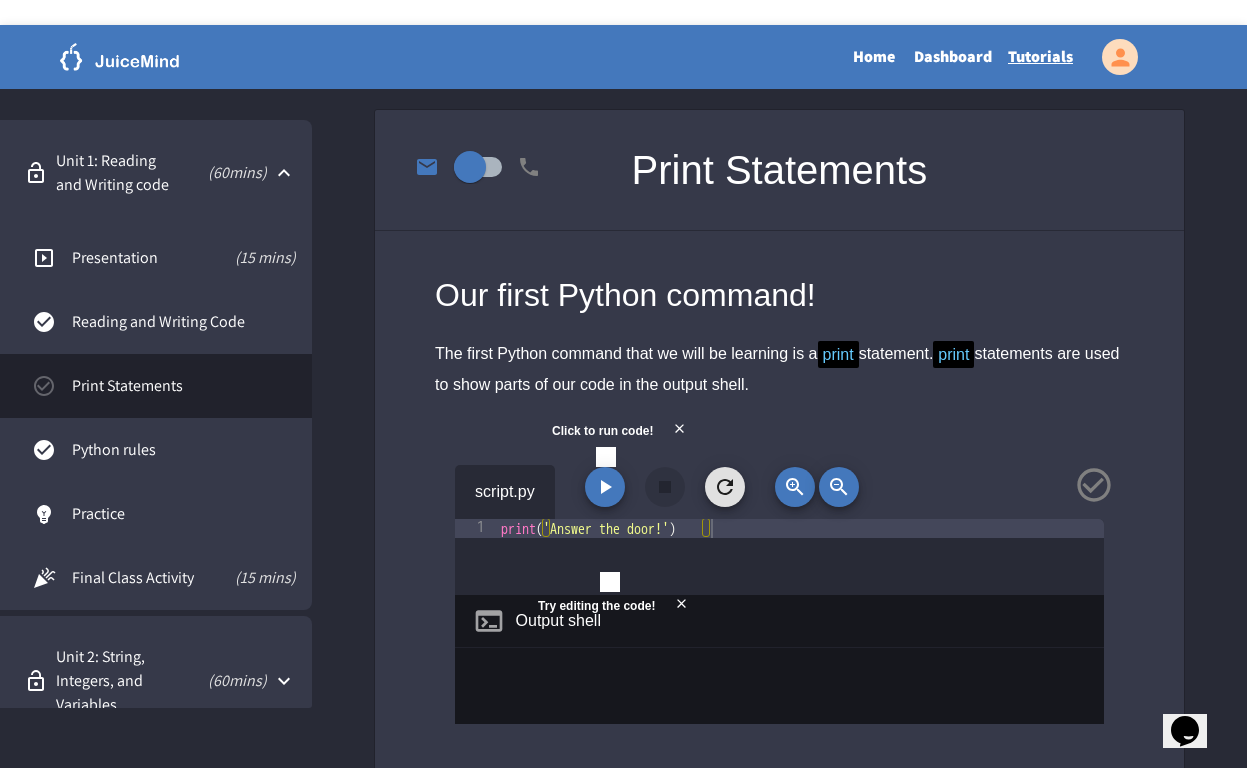 click on "Python rules" at bounding box center (184, 450) 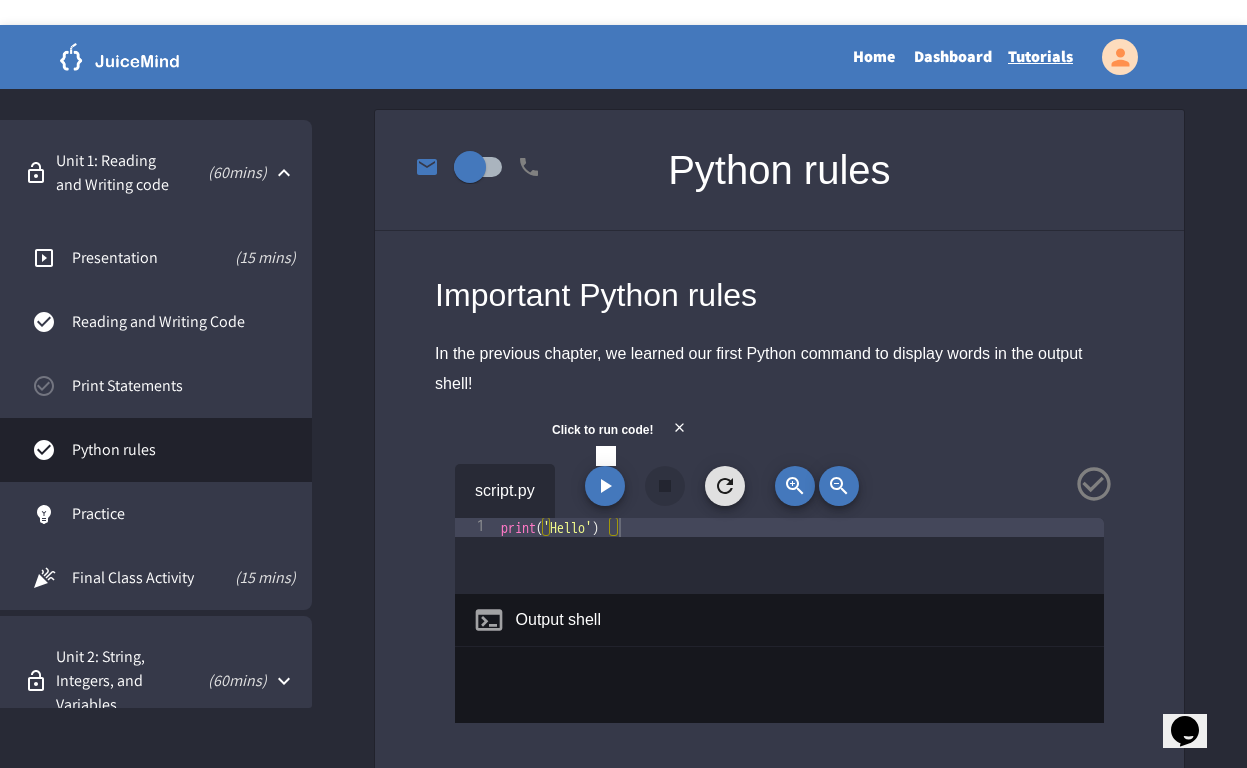 click on "Print Statements" at bounding box center [184, 386] 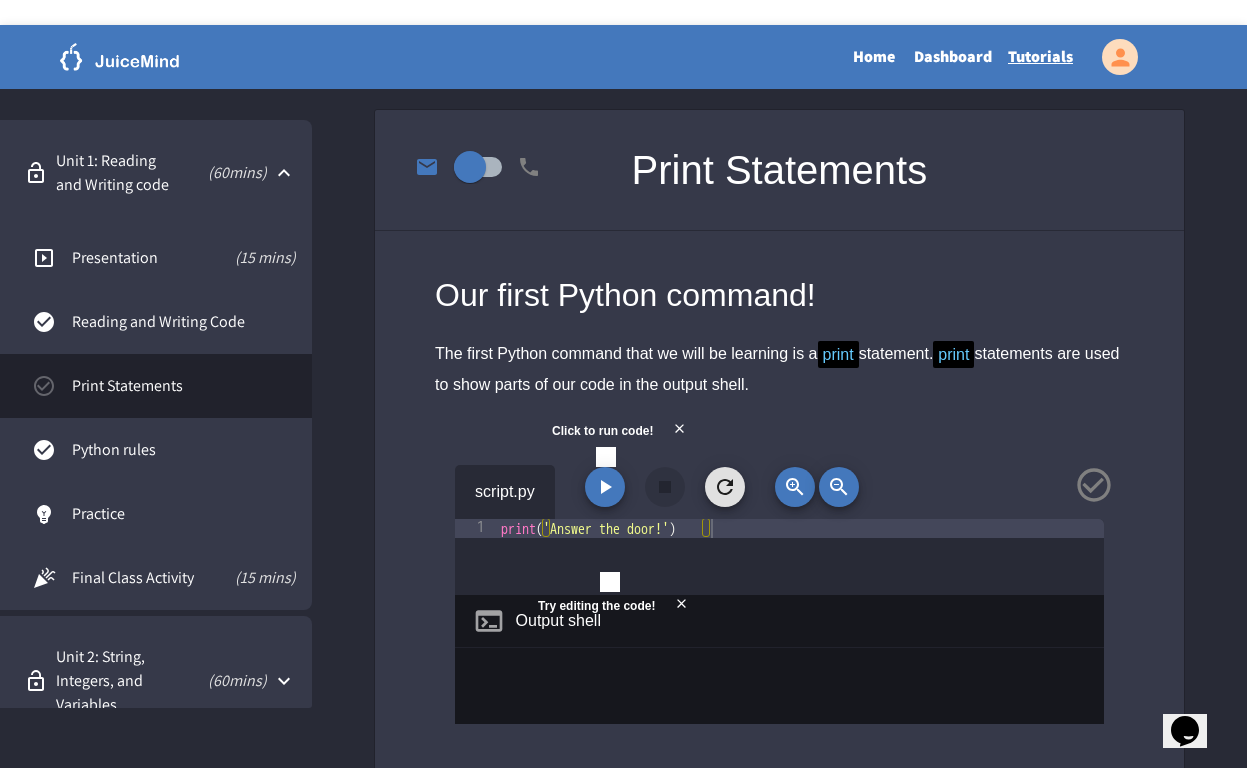 click on "Reading and Writing Code" at bounding box center [156, 322] 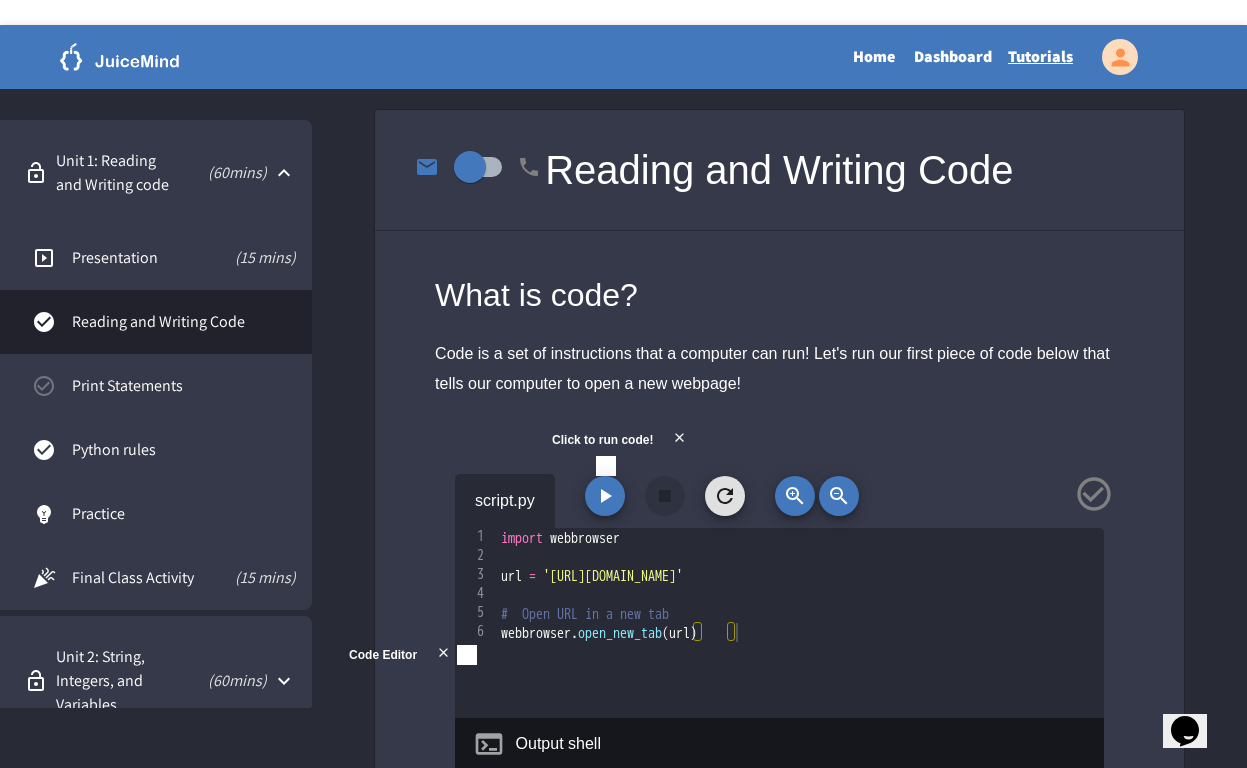 click at bounding box center (679, 437) 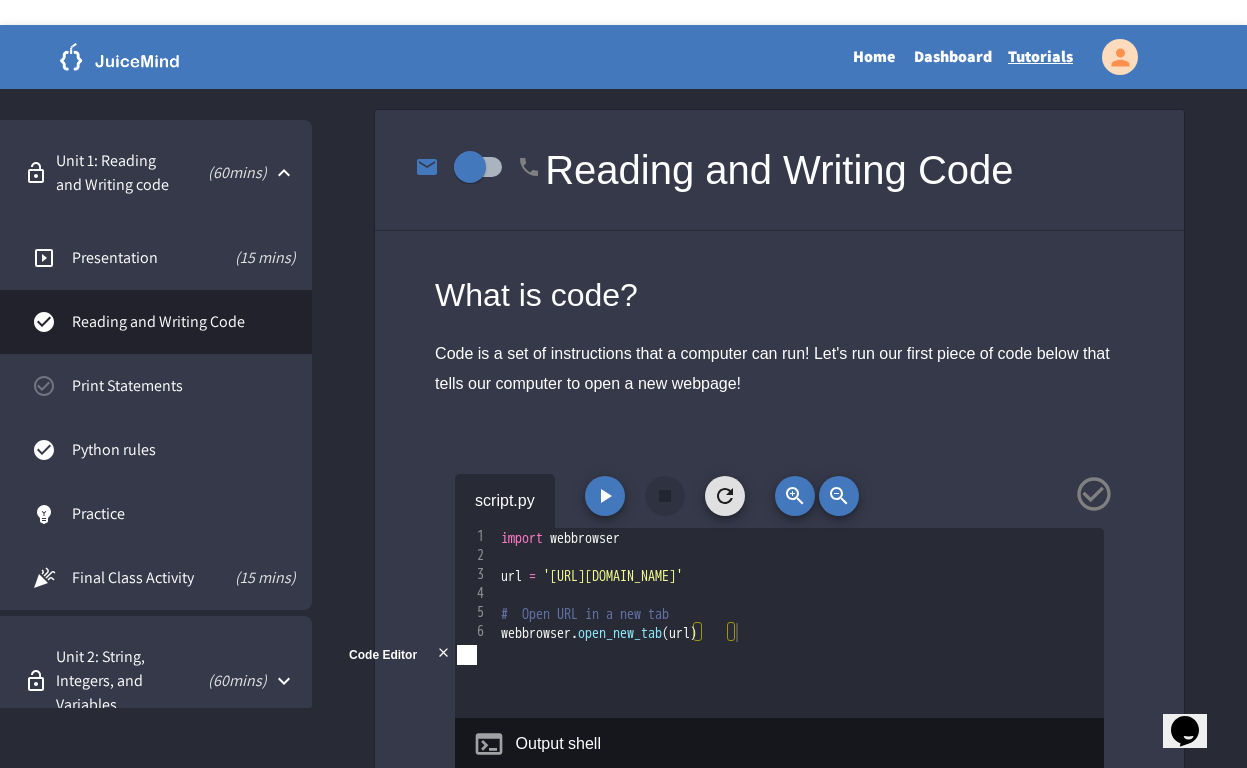 click on "Print Statements" at bounding box center (156, 386) 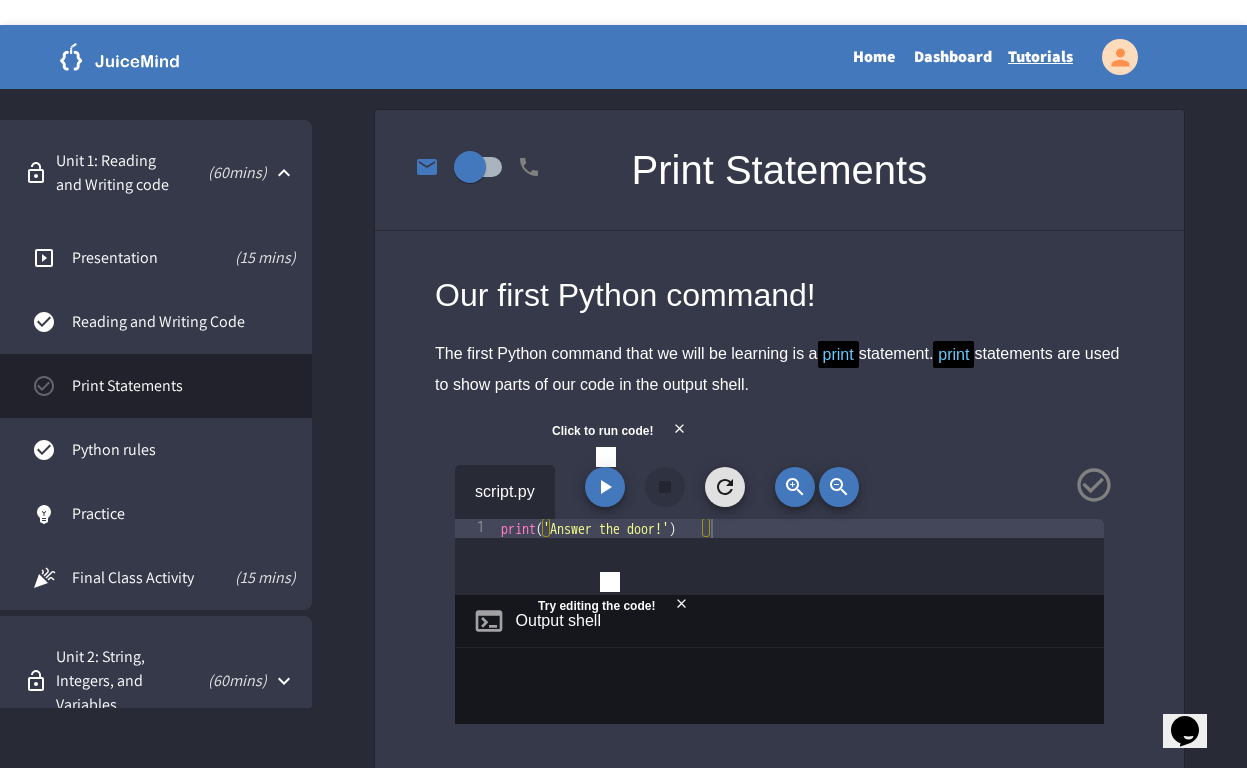 click on "Python rules" at bounding box center [156, 450] 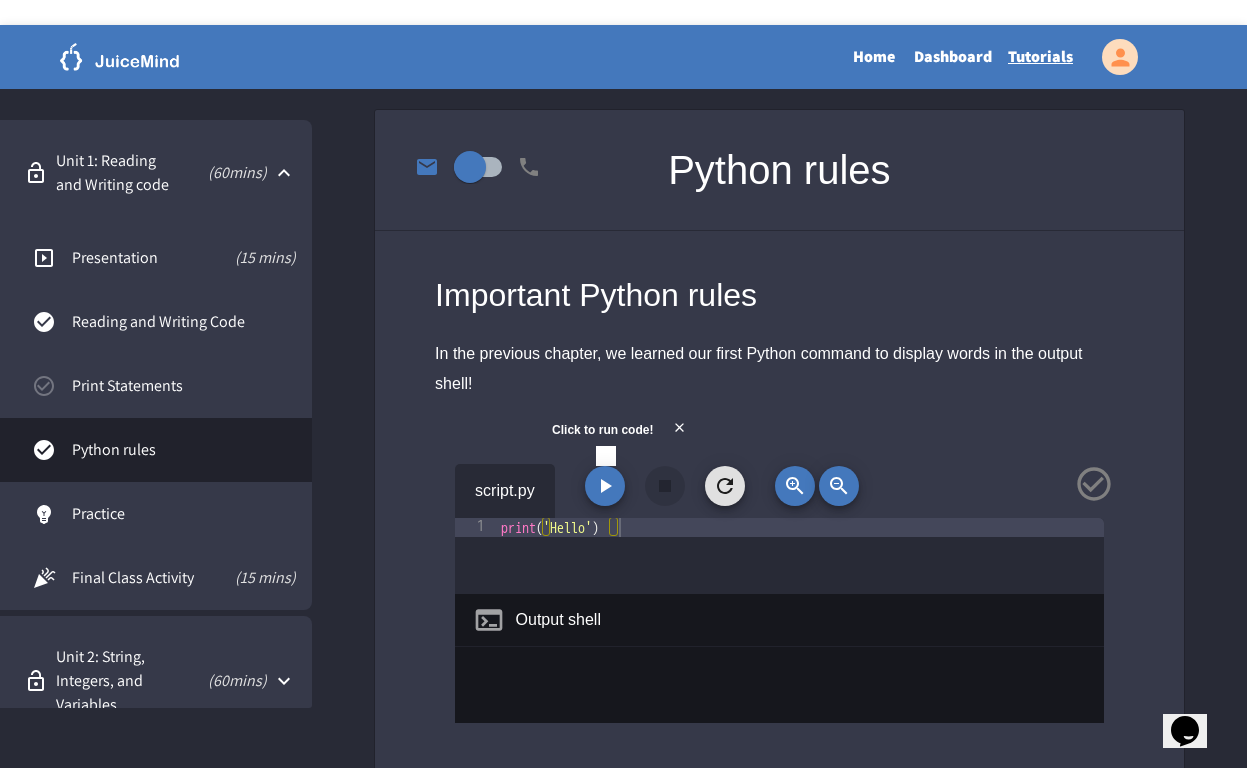 click at bounding box center (779, 419) 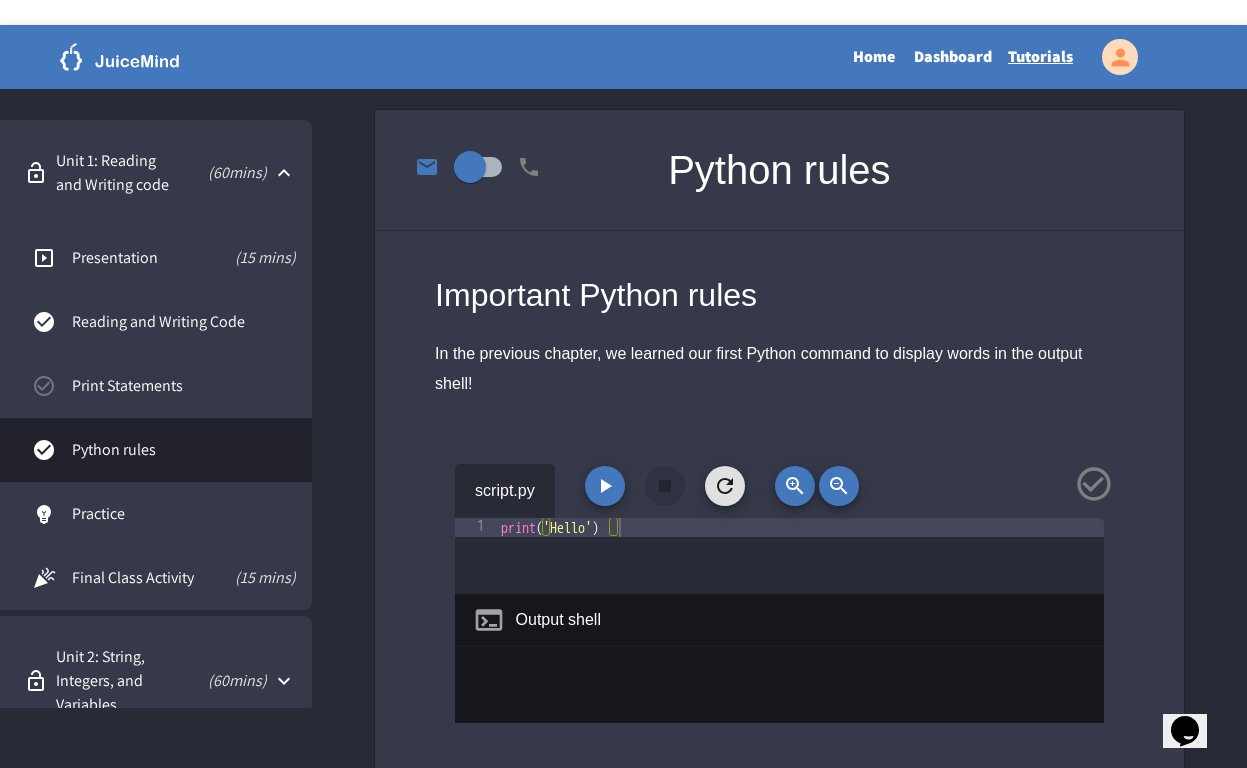 click on "Practice" at bounding box center [184, 514] 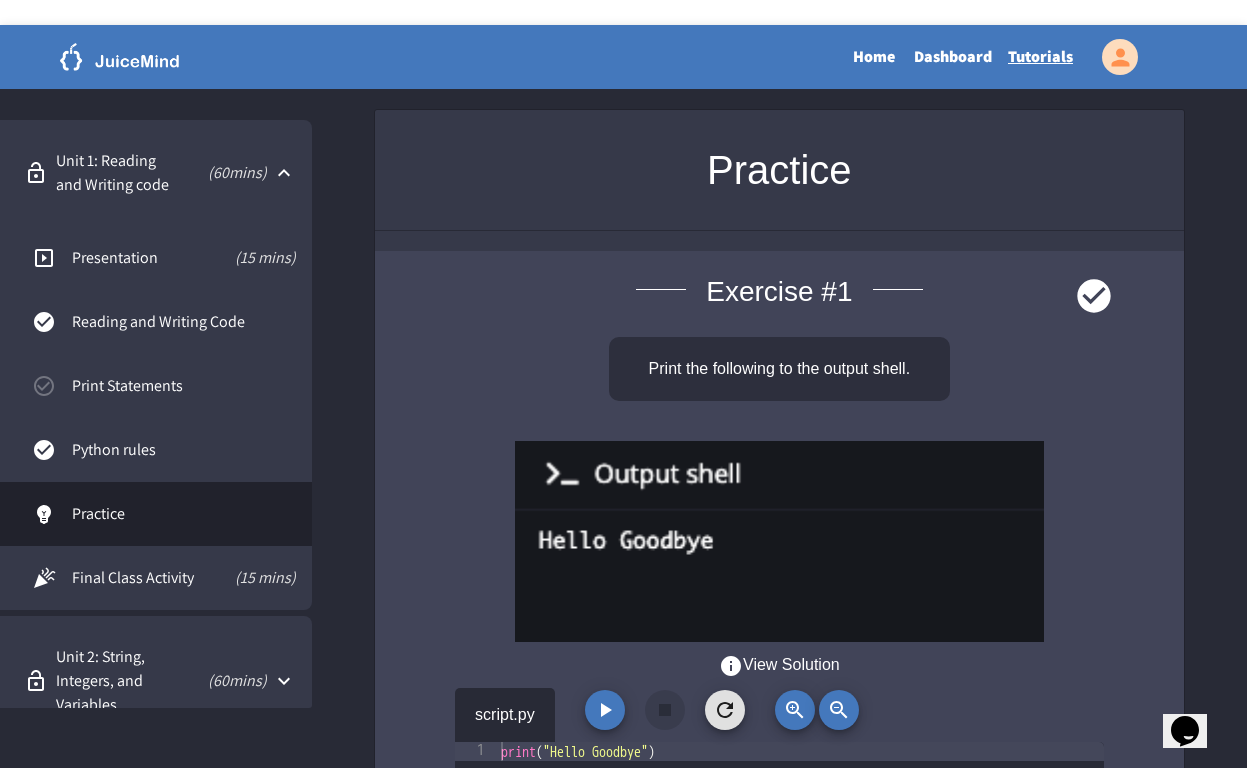 click on "Python rules" at bounding box center (156, 450) 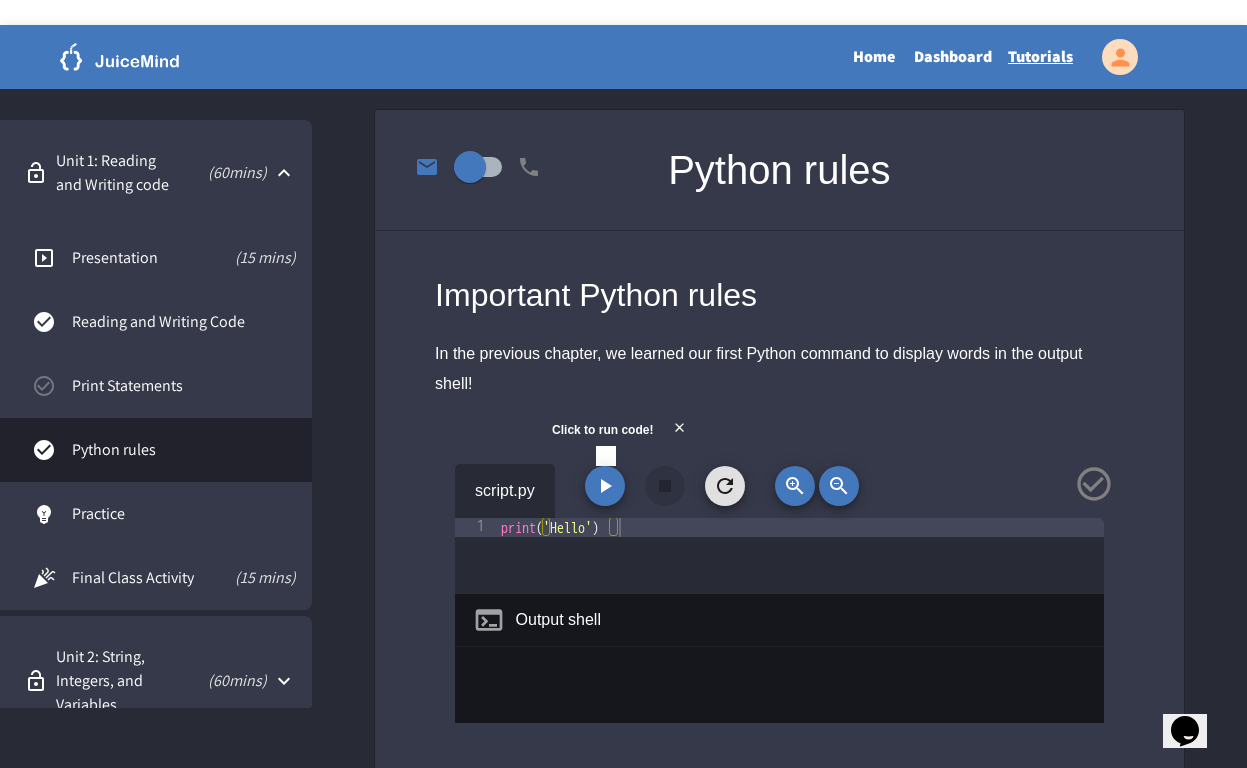 click on "Print Statements" at bounding box center (184, 386) 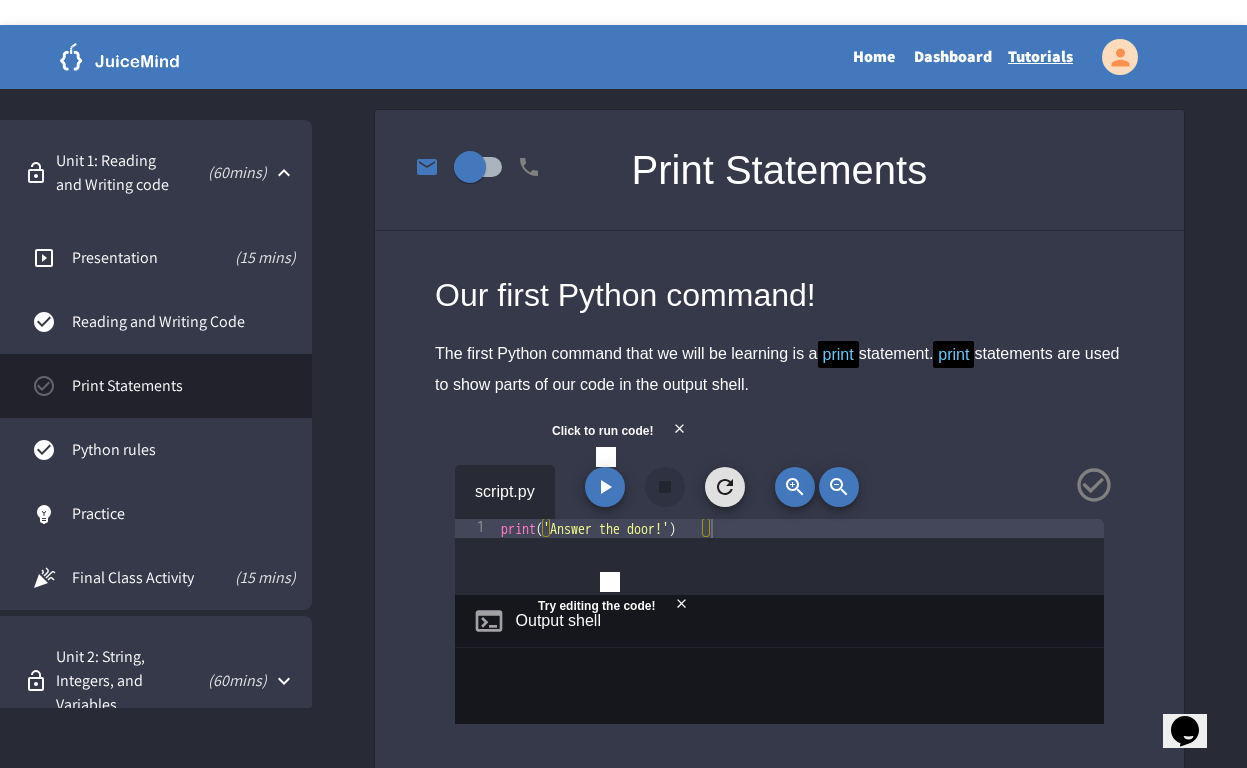 scroll, scrollTop: 34, scrollLeft: 0, axis: vertical 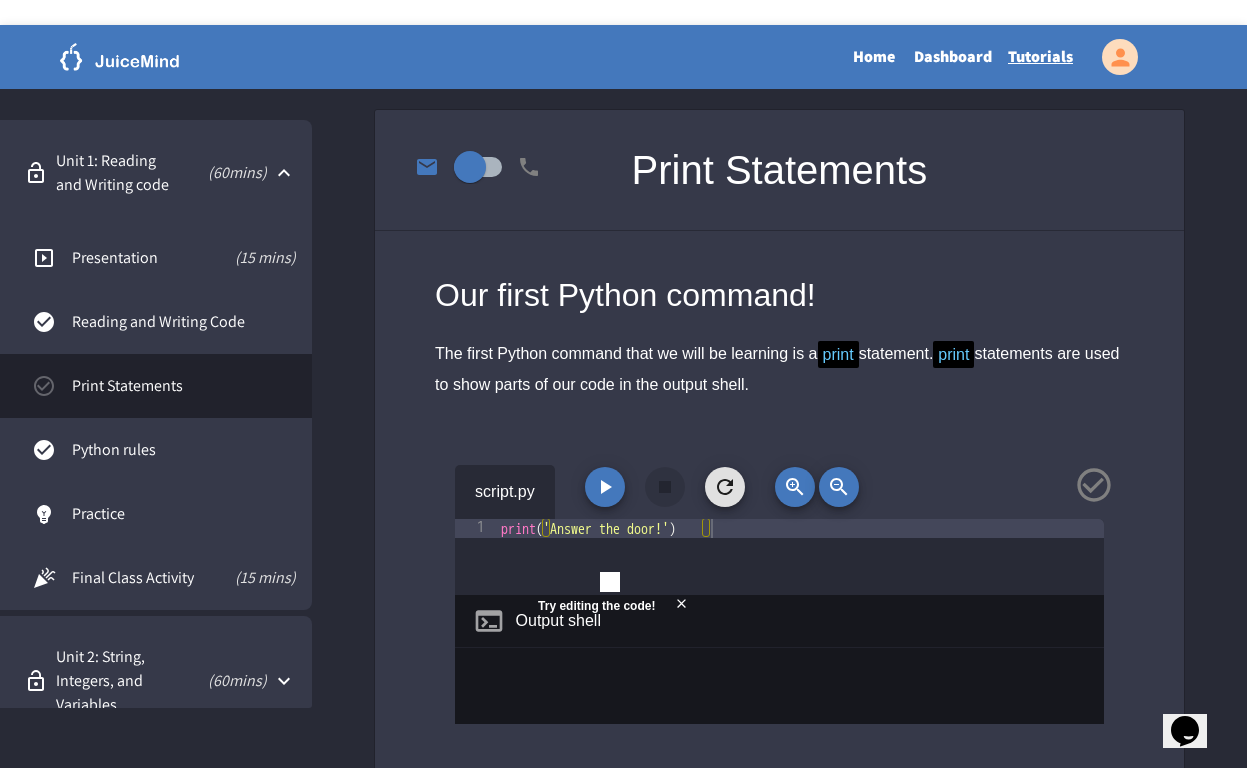 click 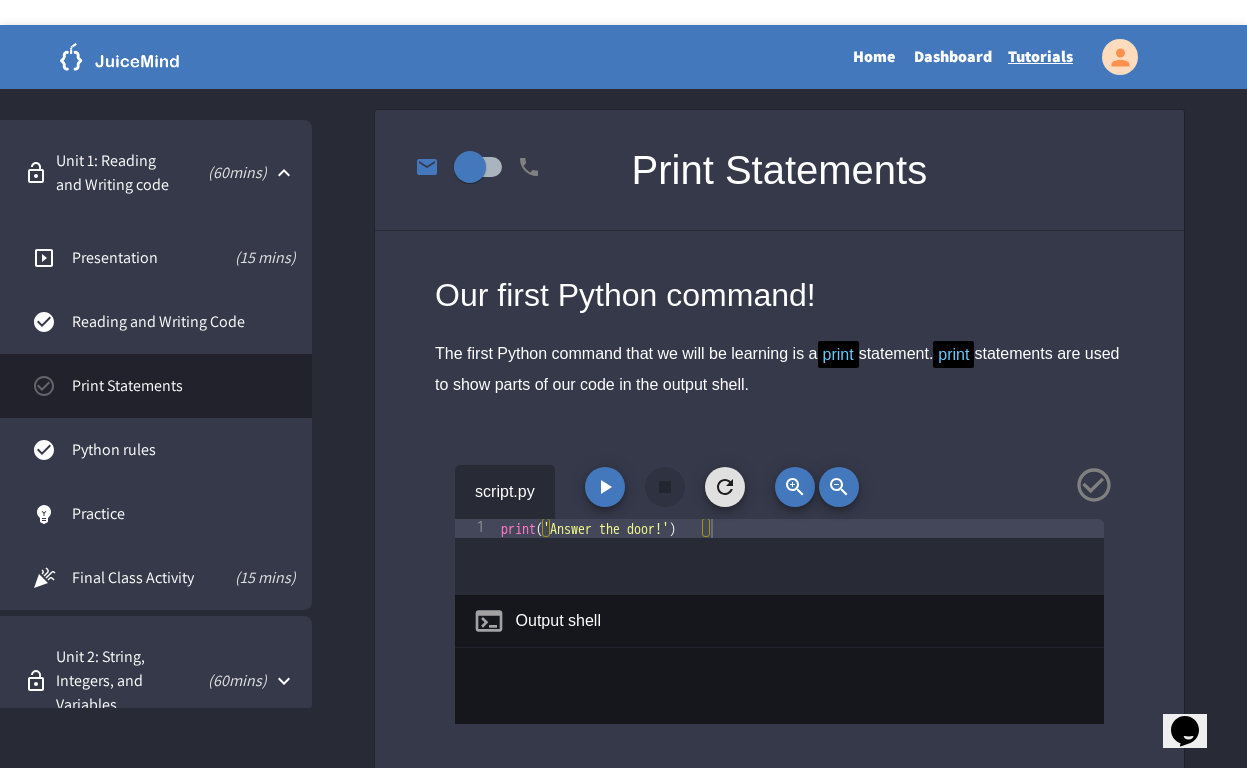 click on "Python rules" at bounding box center [184, 450] 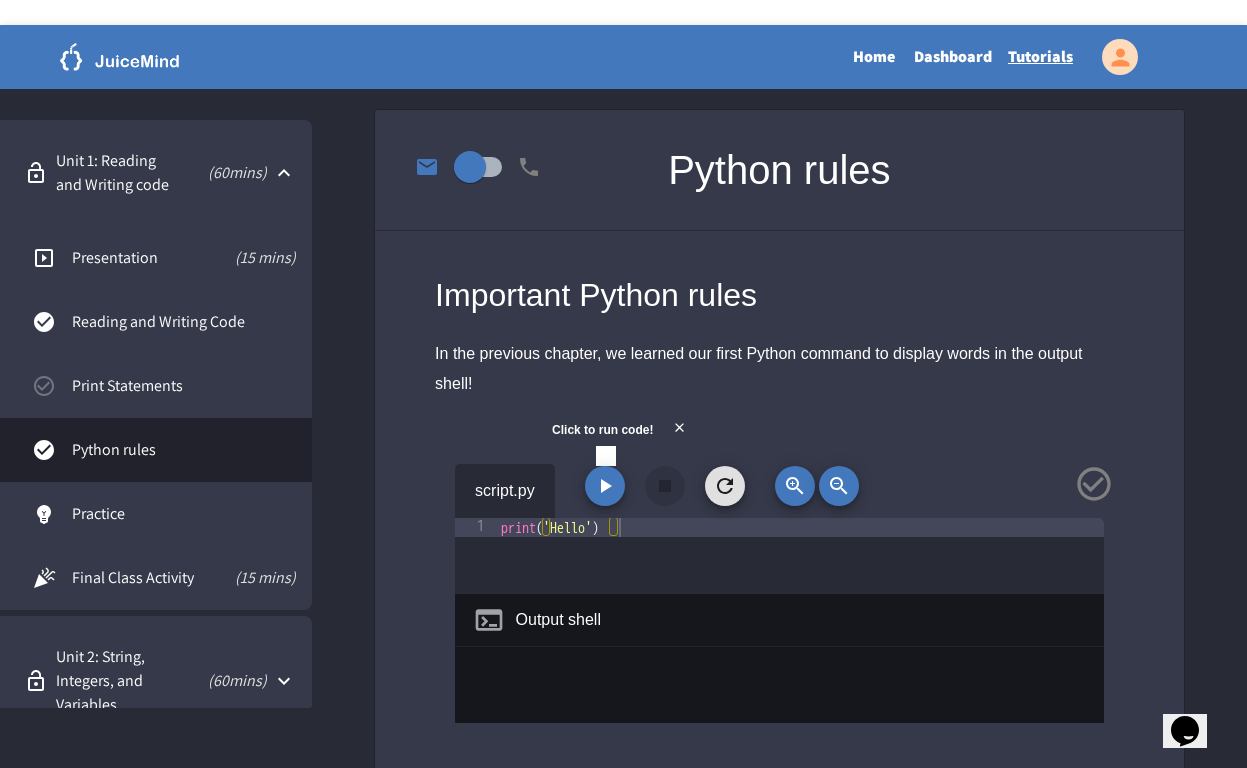 click on "Reading and Writing Code" at bounding box center [156, 322] 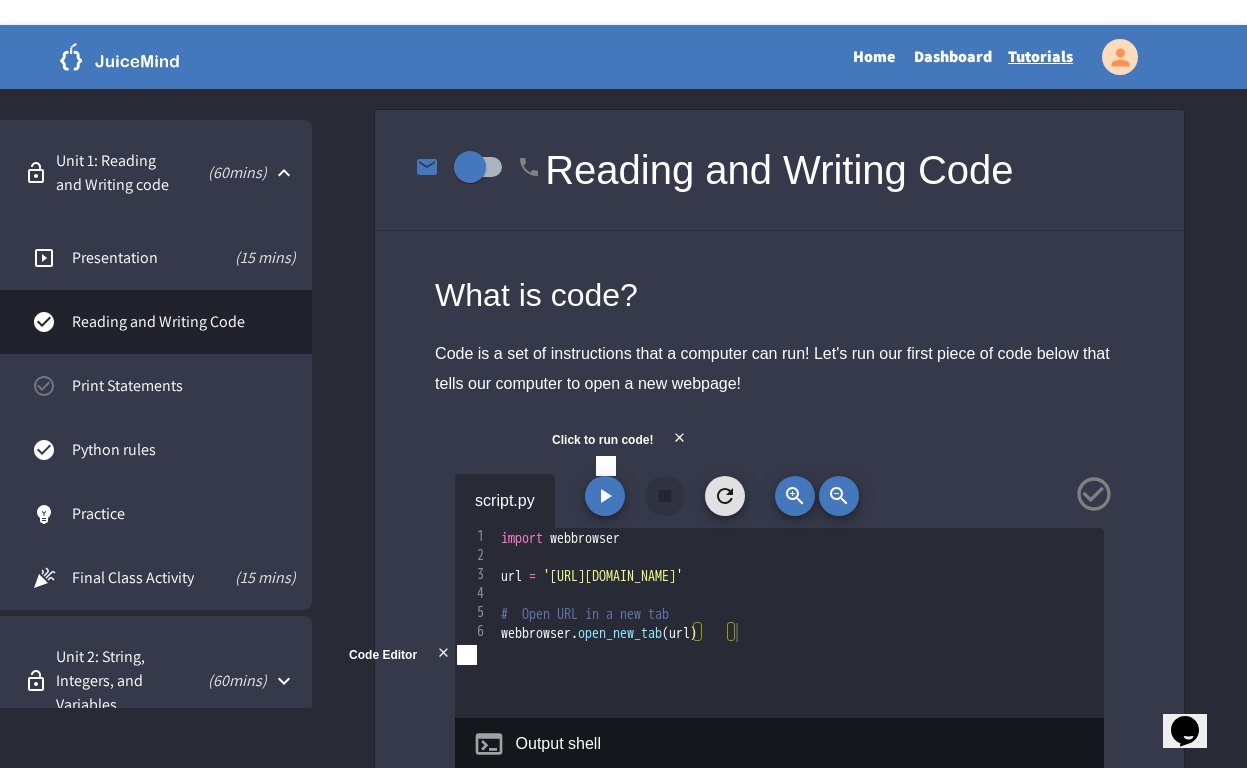 click on "Print Statements" at bounding box center (184, 386) 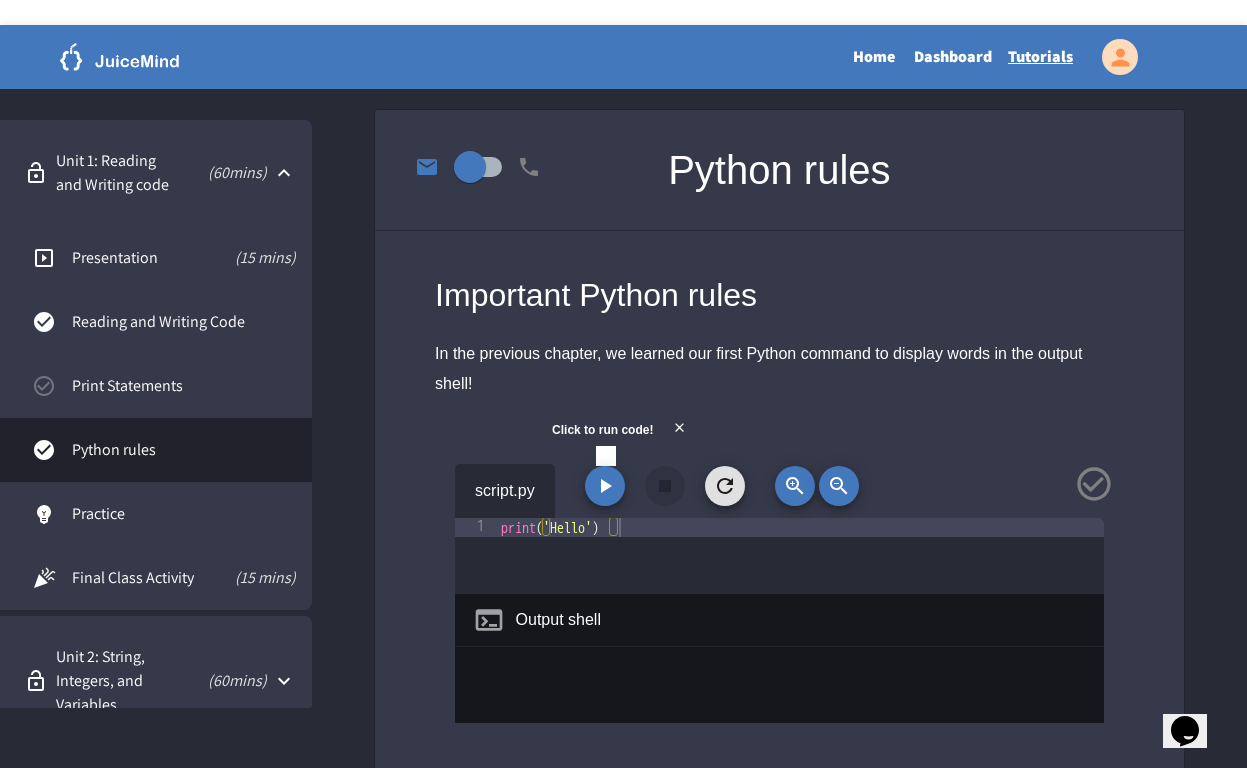 click at bounding box center [1112, 57] 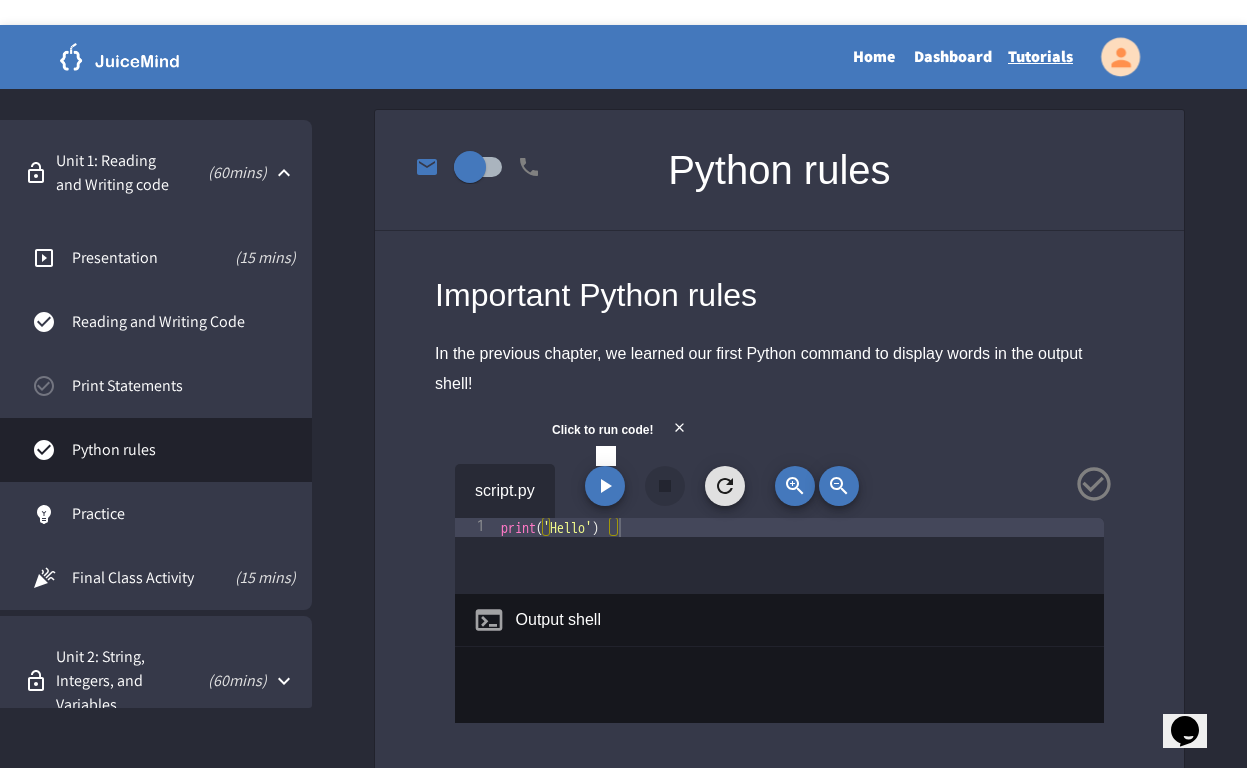 click on "Tutorials" at bounding box center [1040, 57] 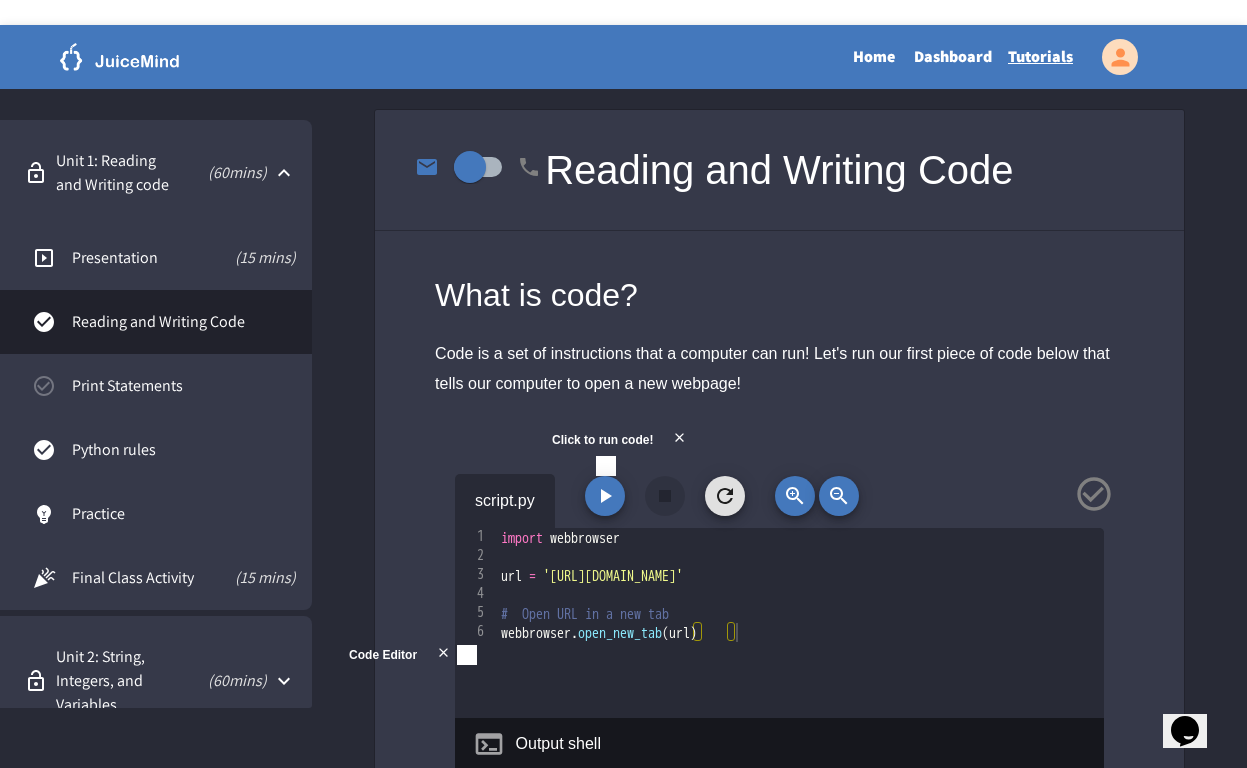 click on "Home" at bounding box center [874, 57] 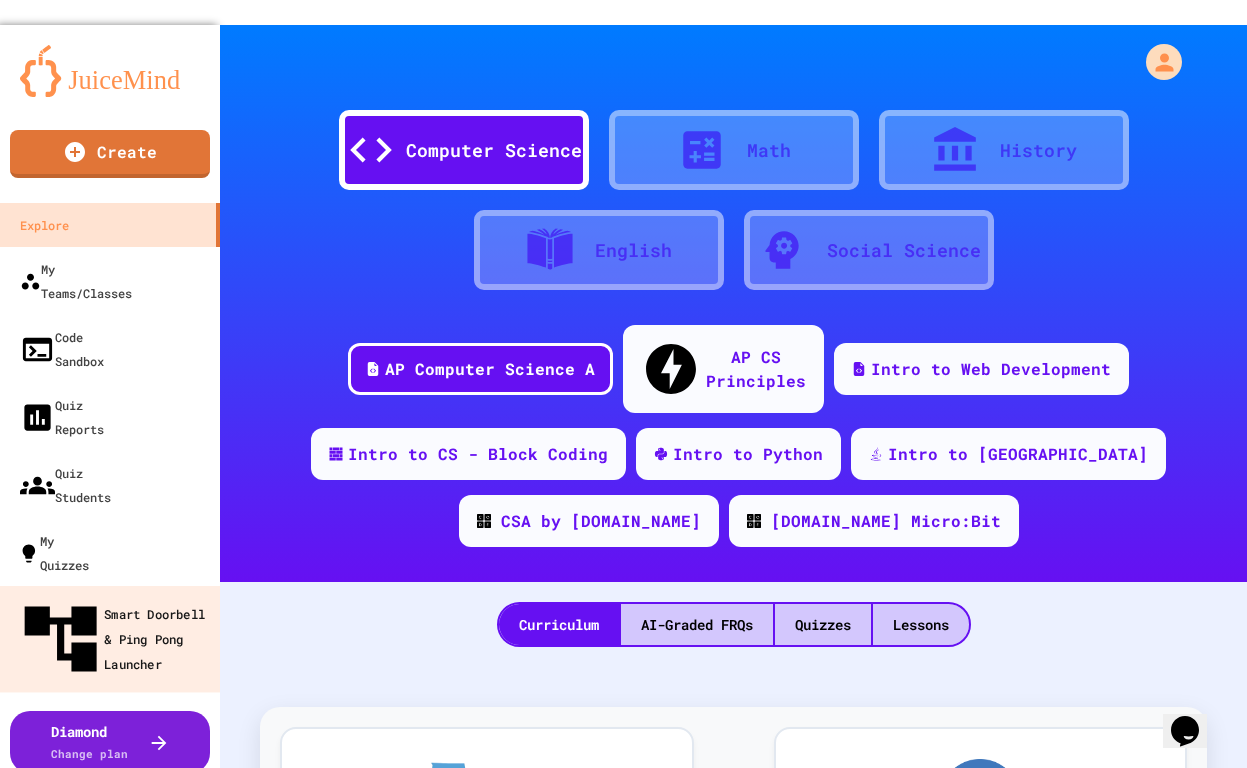 click on "Smart Doorbell & Ping Pong Launcher" at bounding box center [110, 639] 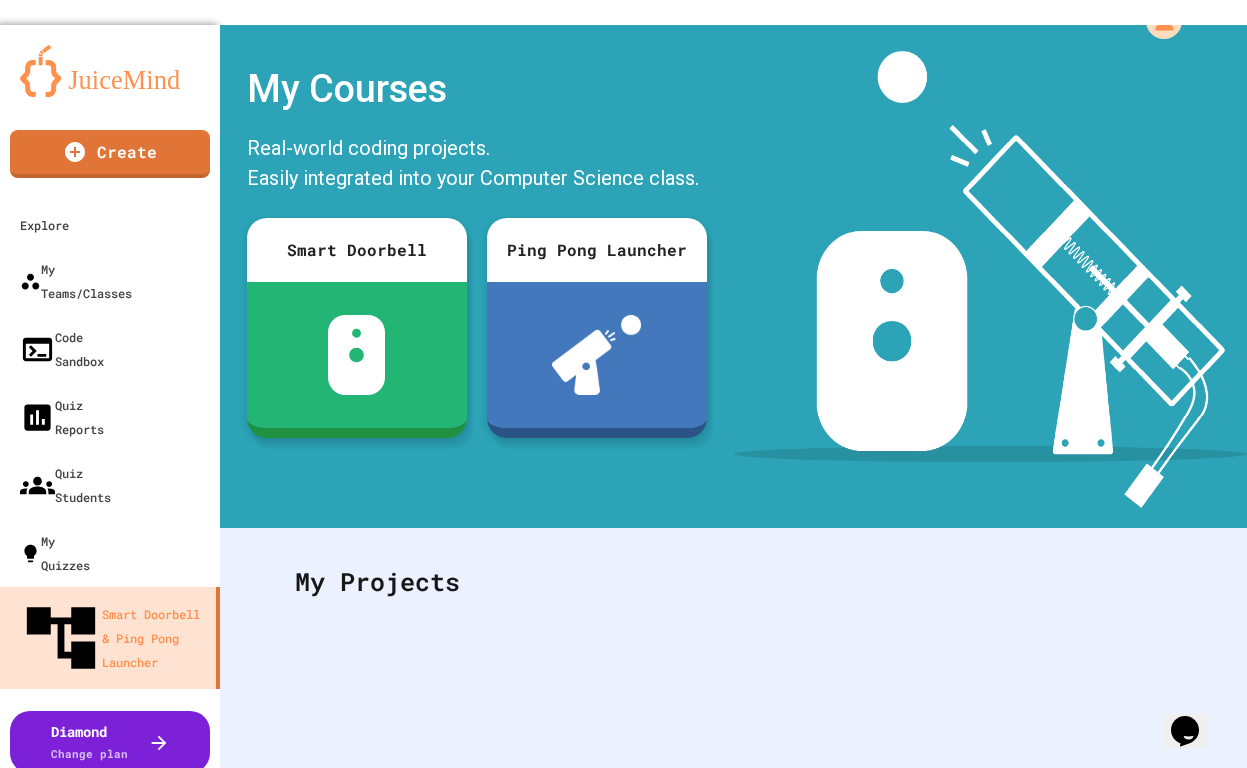 scroll, scrollTop: 0, scrollLeft: 0, axis: both 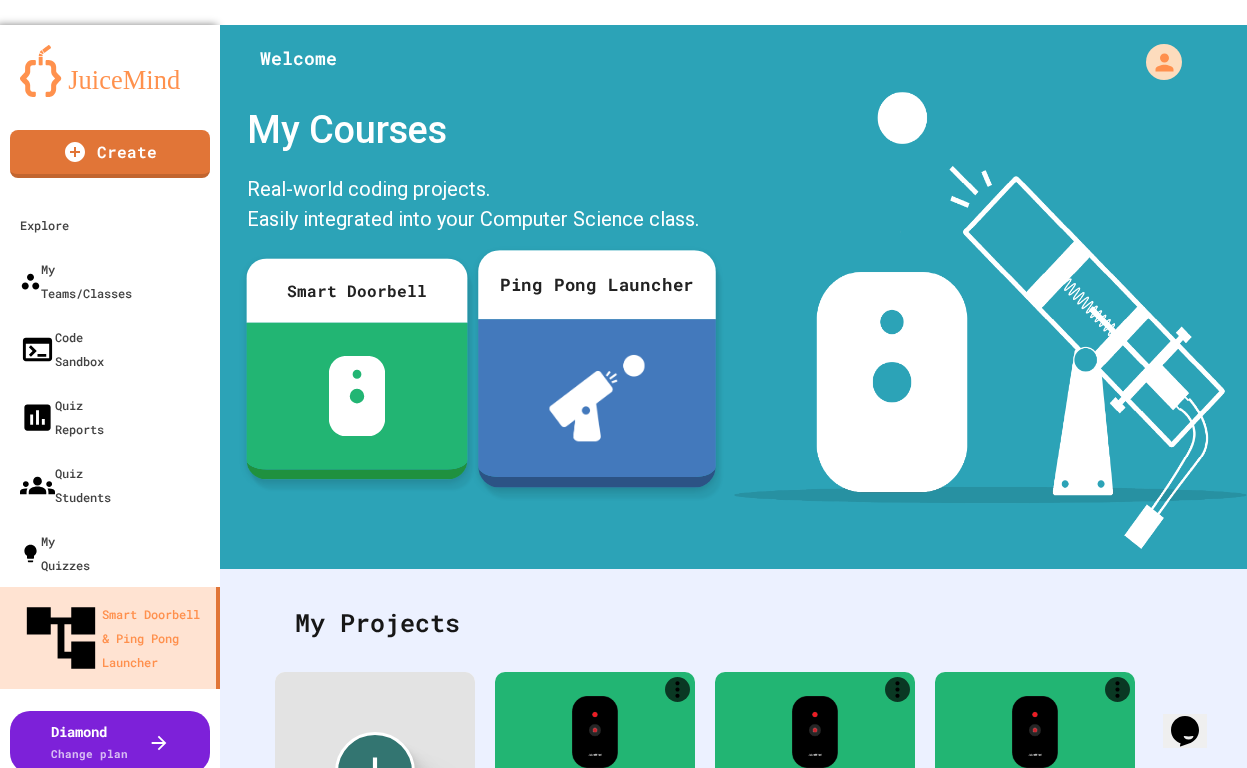 click at bounding box center (356, 396) 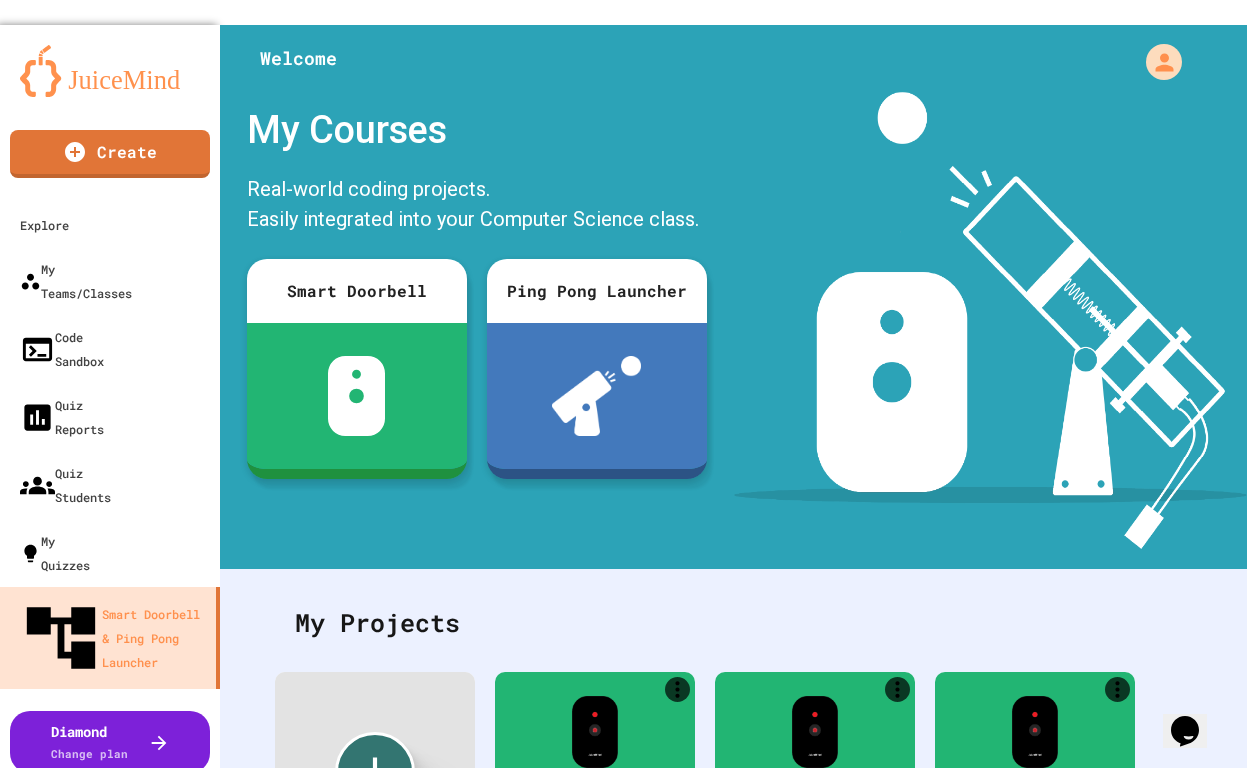 click at bounding box center (157, 821) 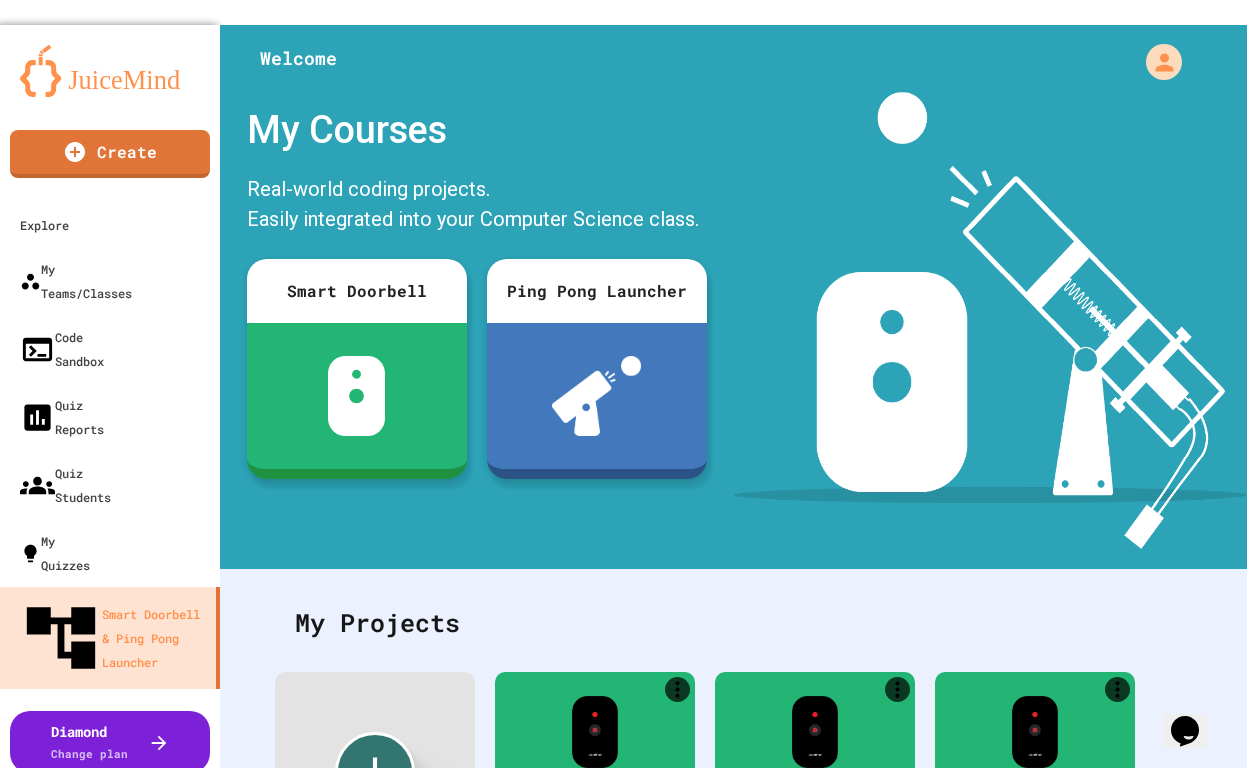click at bounding box center [72, 1043] 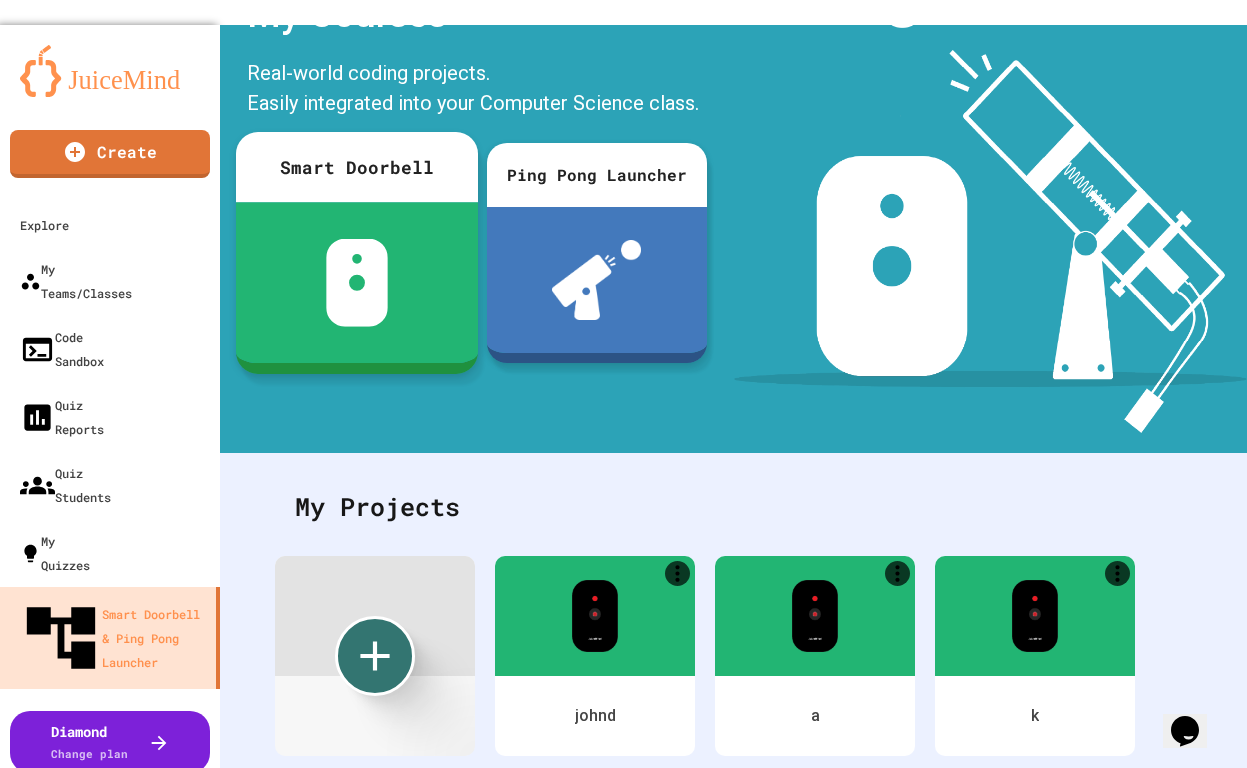 scroll, scrollTop: 137, scrollLeft: 0, axis: vertical 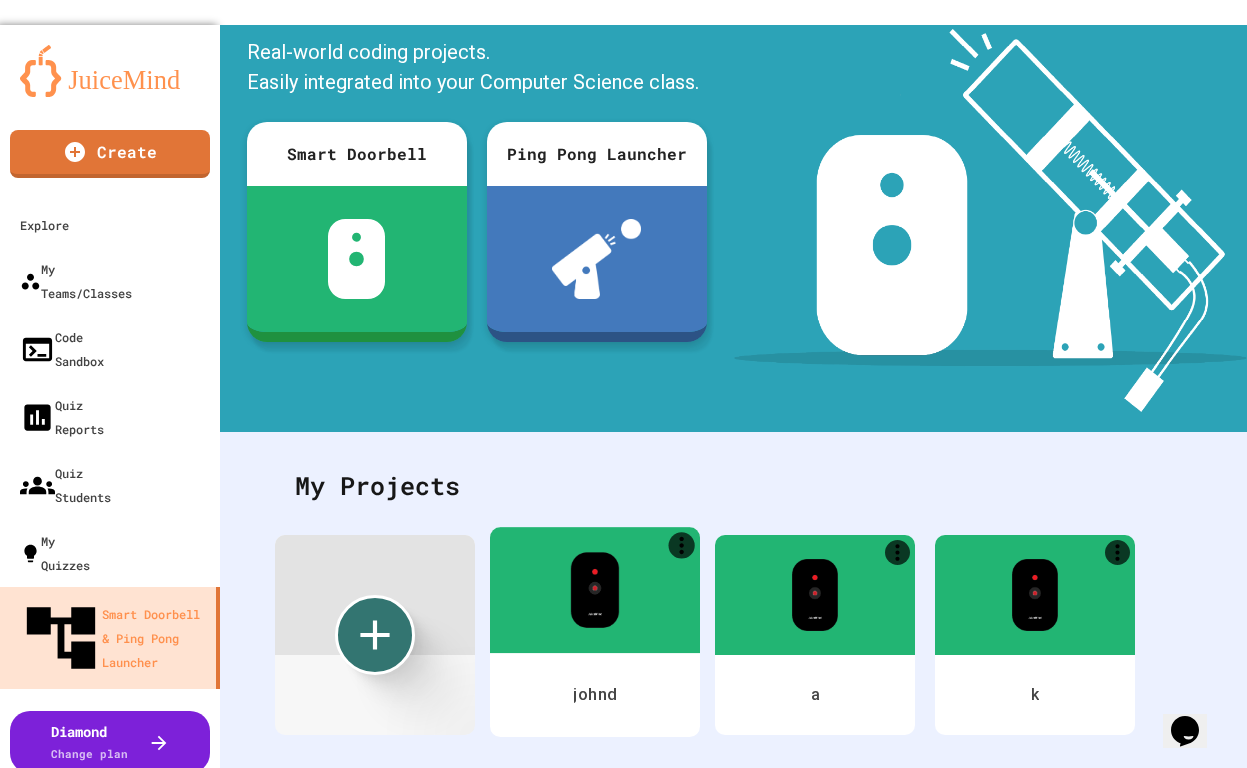 click at bounding box center (595, 590) 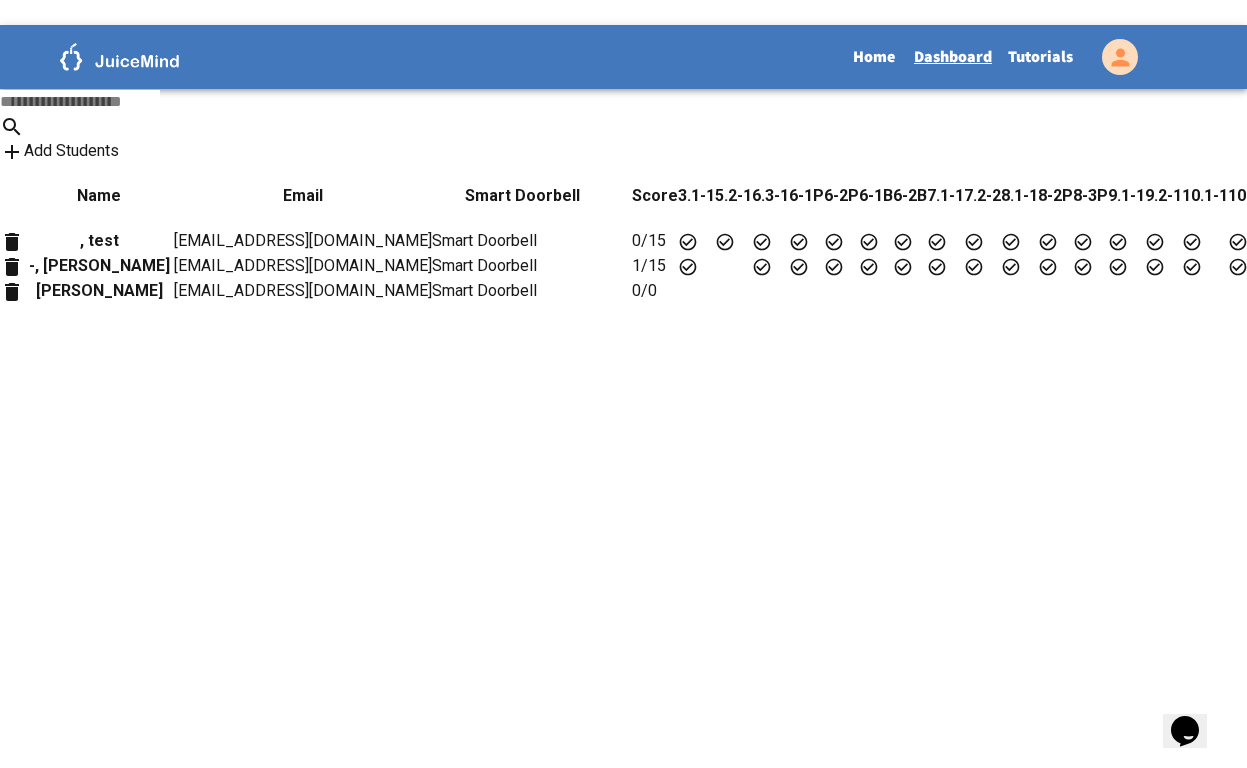 scroll, scrollTop: 0, scrollLeft: 0, axis: both 